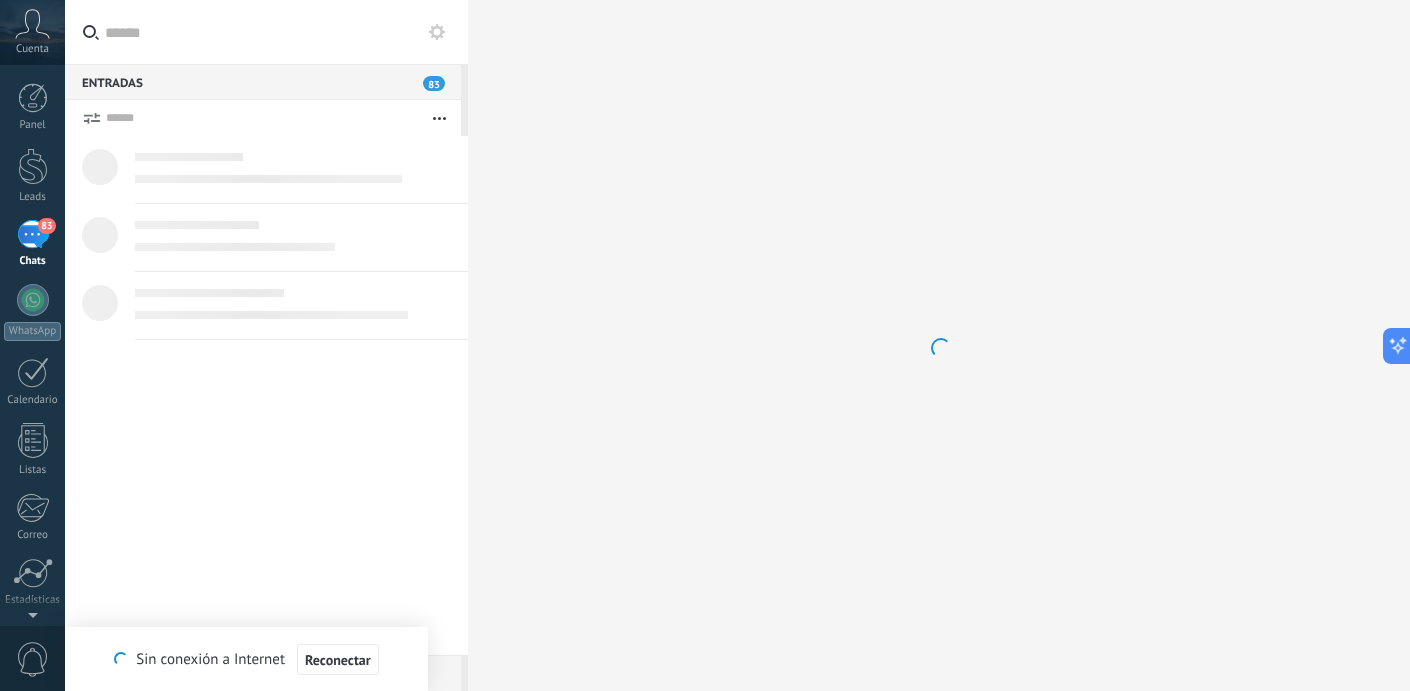 scroll, scrollTop: 0, scrollLeft: 0, axis: both 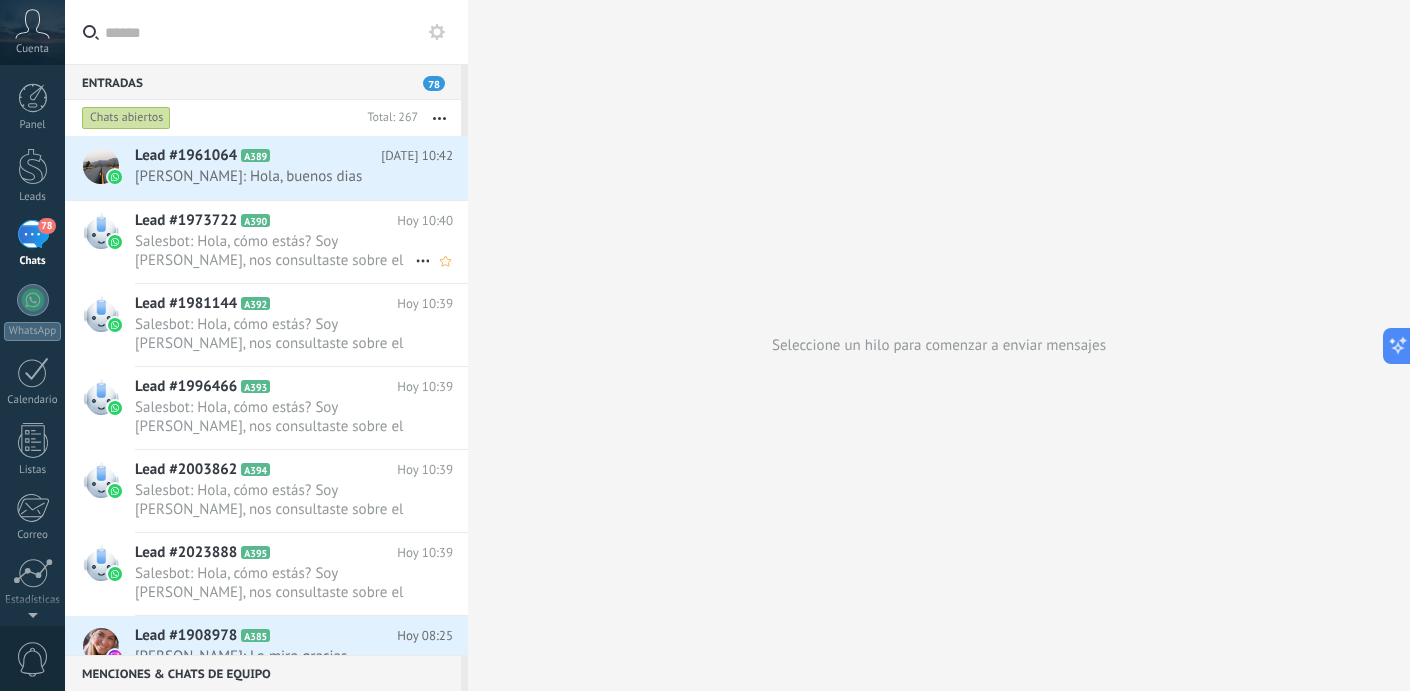 click on "Lead #1973722
A390
Hoy 10:40" at bounding box center (301, 242) 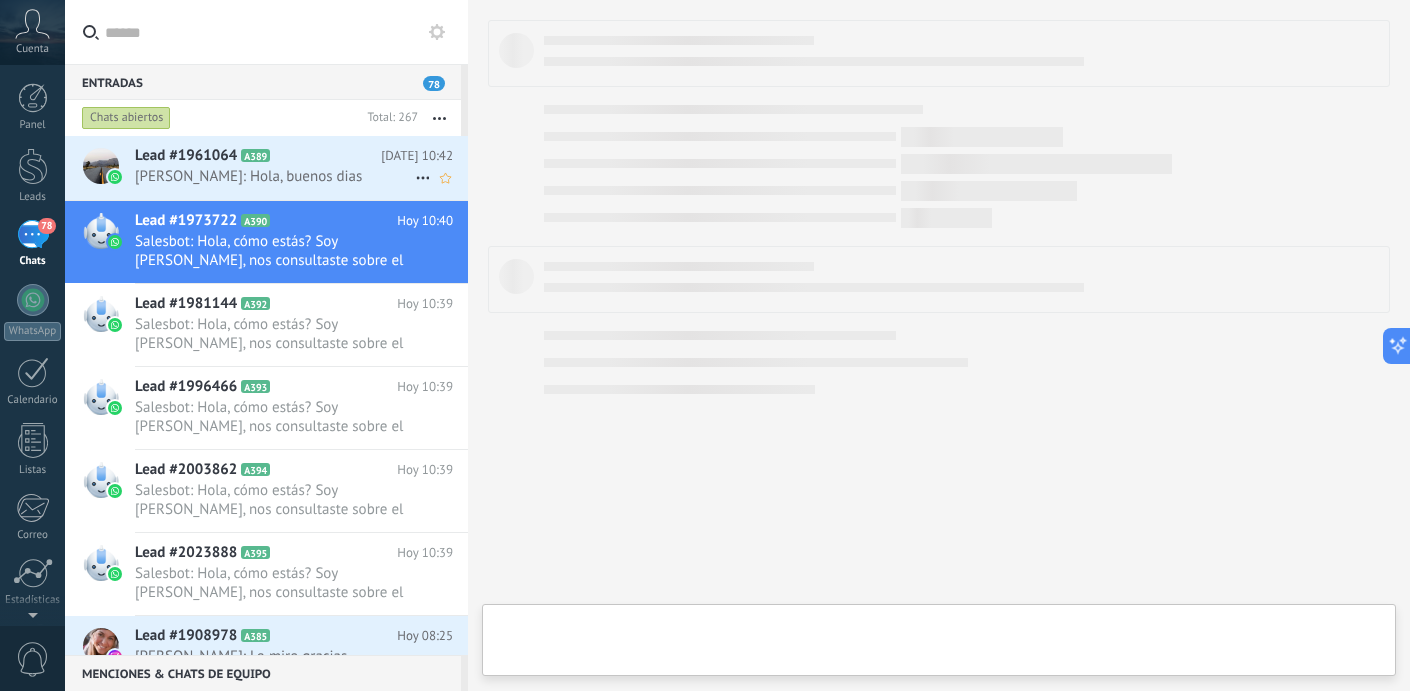 click on "Lead #1961064
A389
Hoy 10:42
Laura G: Hola, buenos dias" at bounding box center [301, 167] 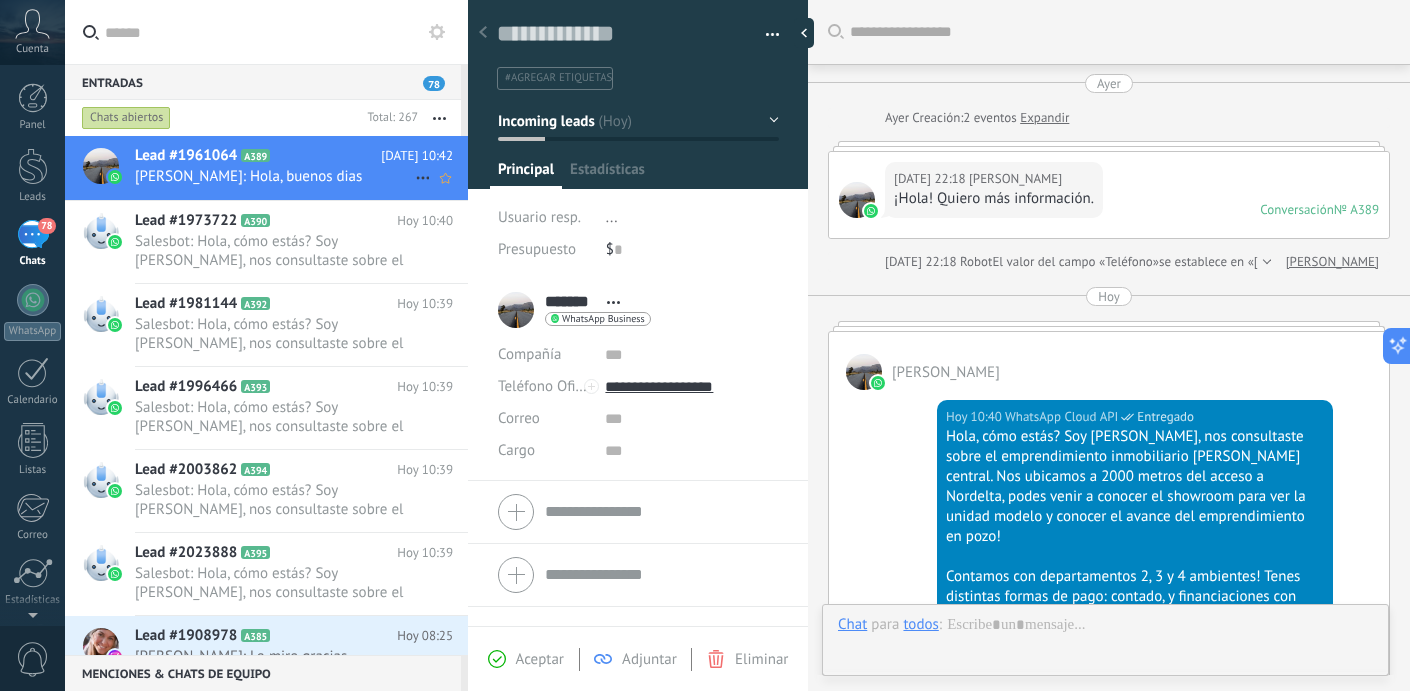 scroll, scrollTop: 30, scrollLeft: 0, axis: vertical 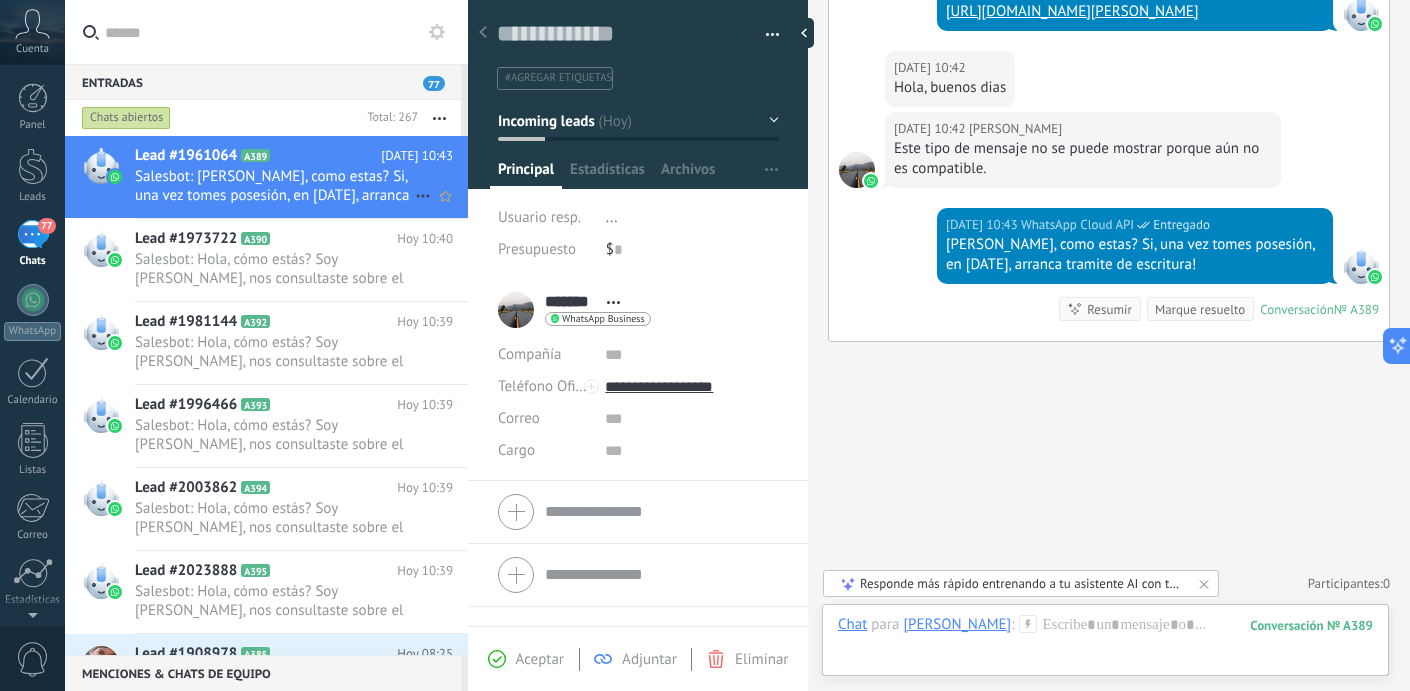 click on "Salesbot: [PERSON_NAME], como estas? Si, una vez tomes posesión, en [DATE], arranca tramite de escritura!" at bounding box center [275, 186] 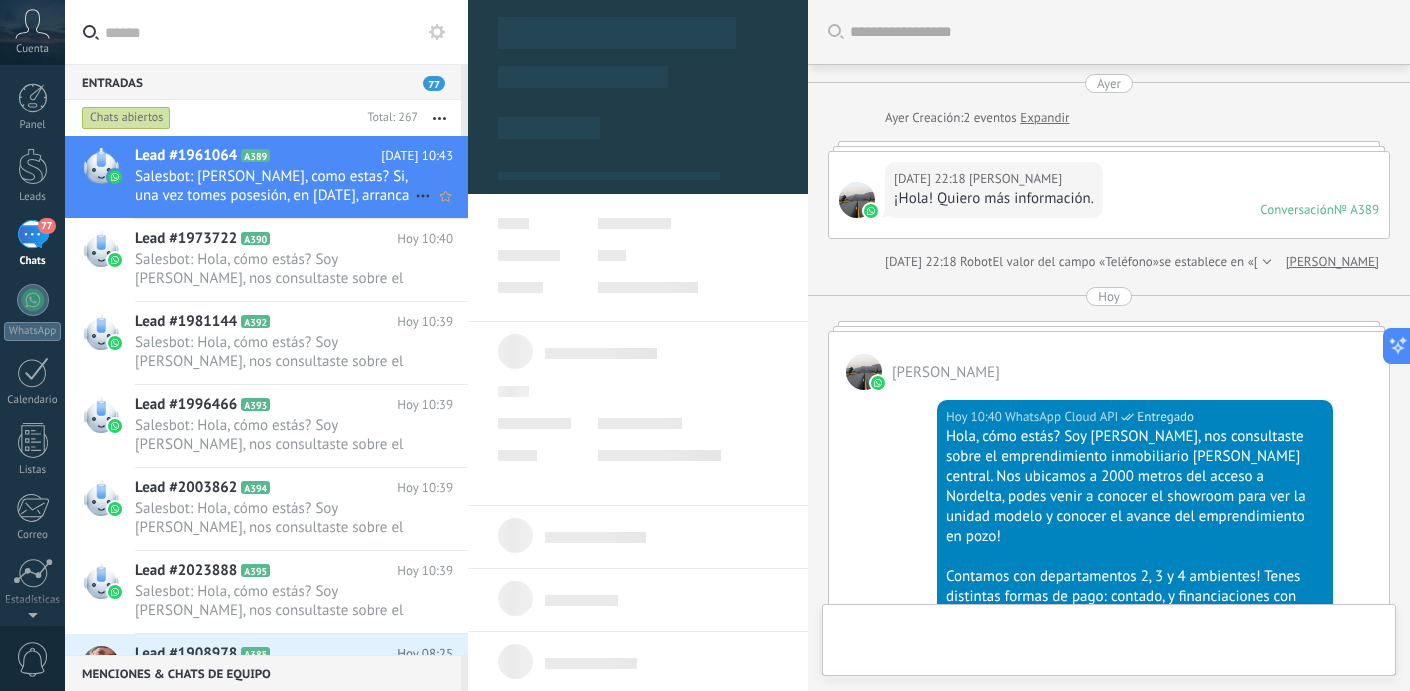 scroll, scrollTop: 804, scrollLeft: 0, axis: vertical 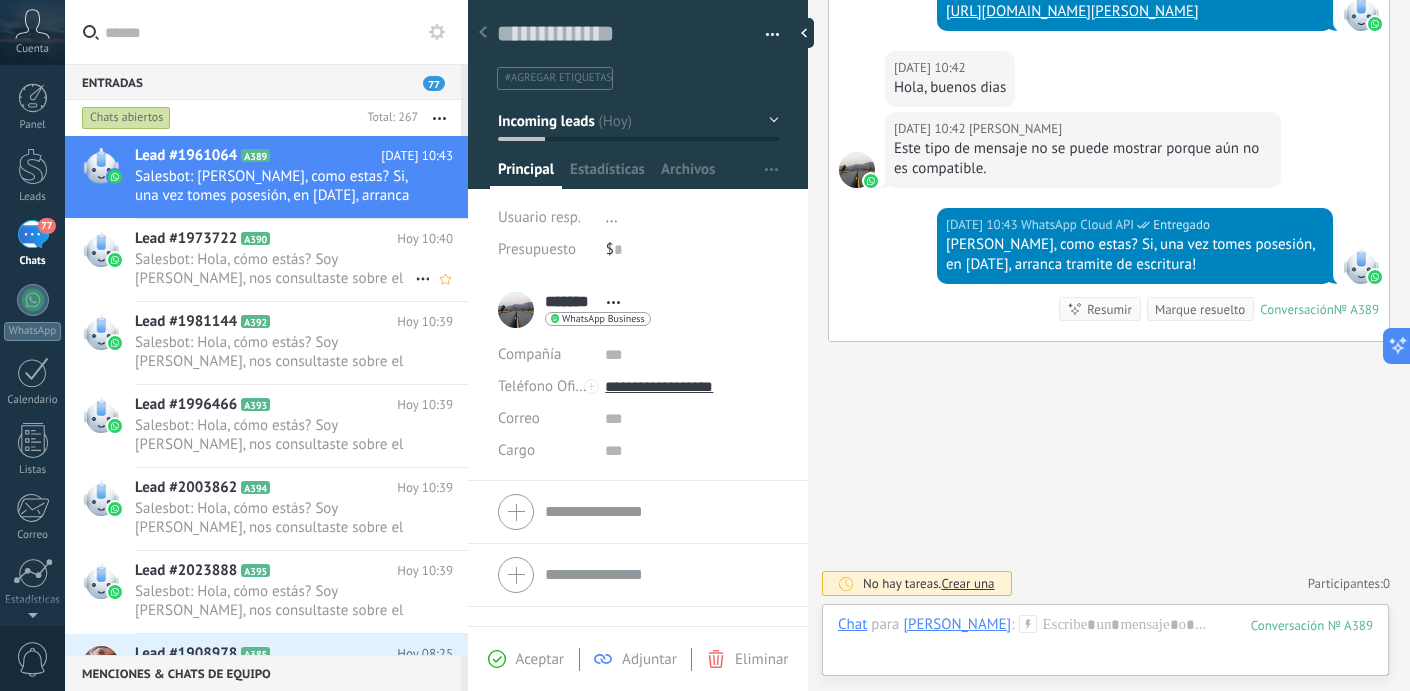 click on "Lead #1973722
A390
Hoy 10:40" at bounding box center [301, 260] 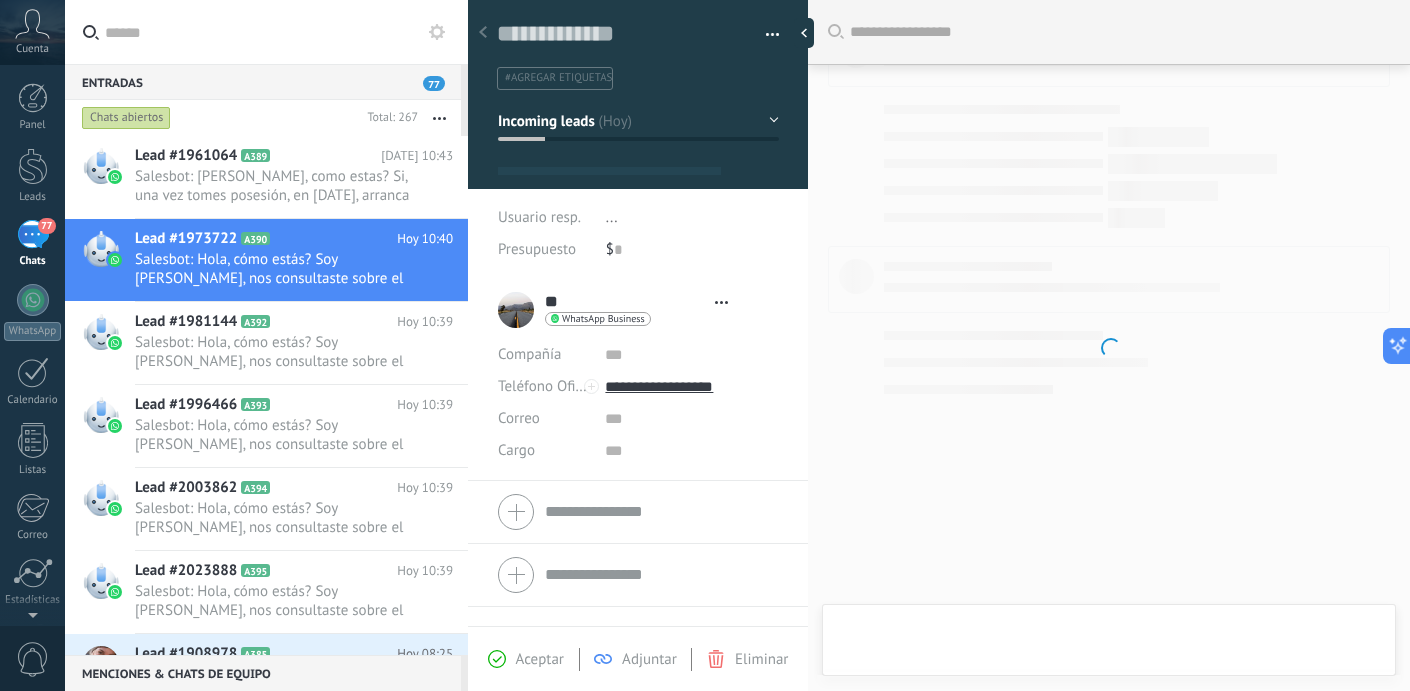 type on "**********" 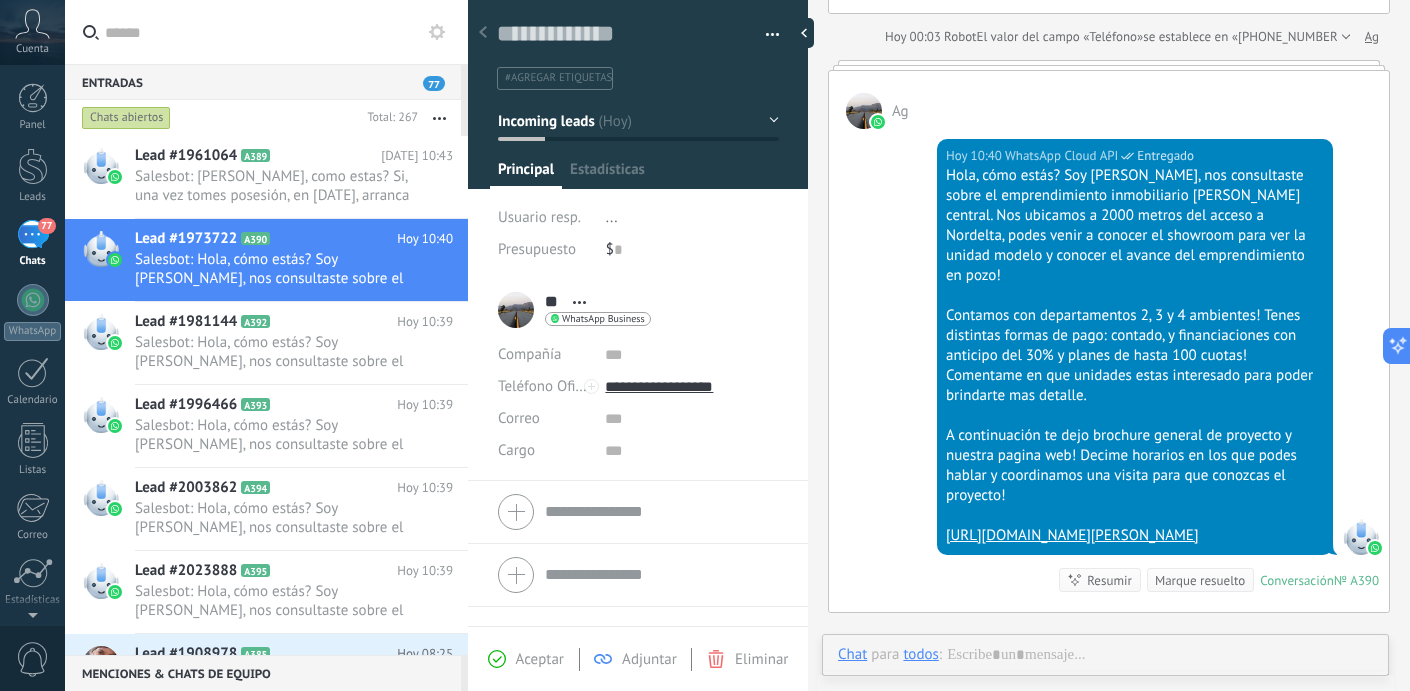 scroll, scrollTop: 30, scrollLeft: 0, axis: vertical 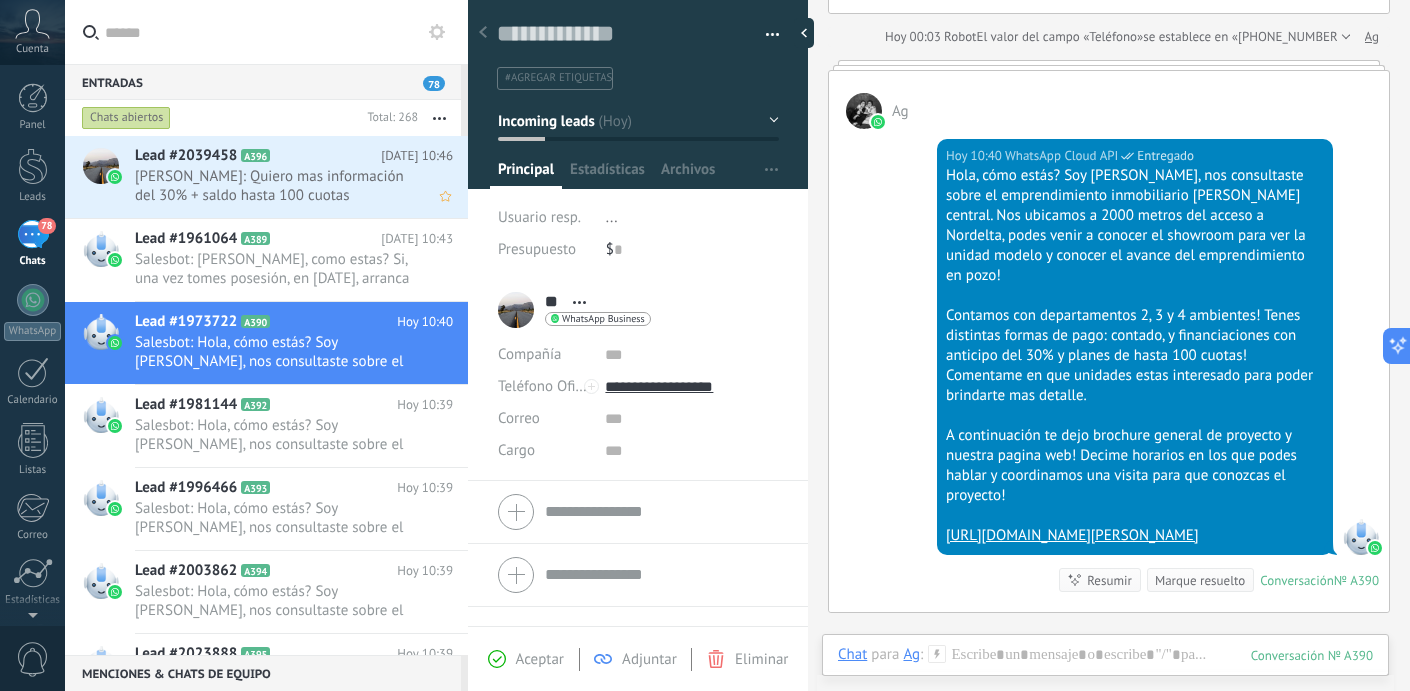 click on "[PERSON_NAME]: Quiero mas información del 30% + saldo hasta 100 cuotas" at bounding box center [275, 186] 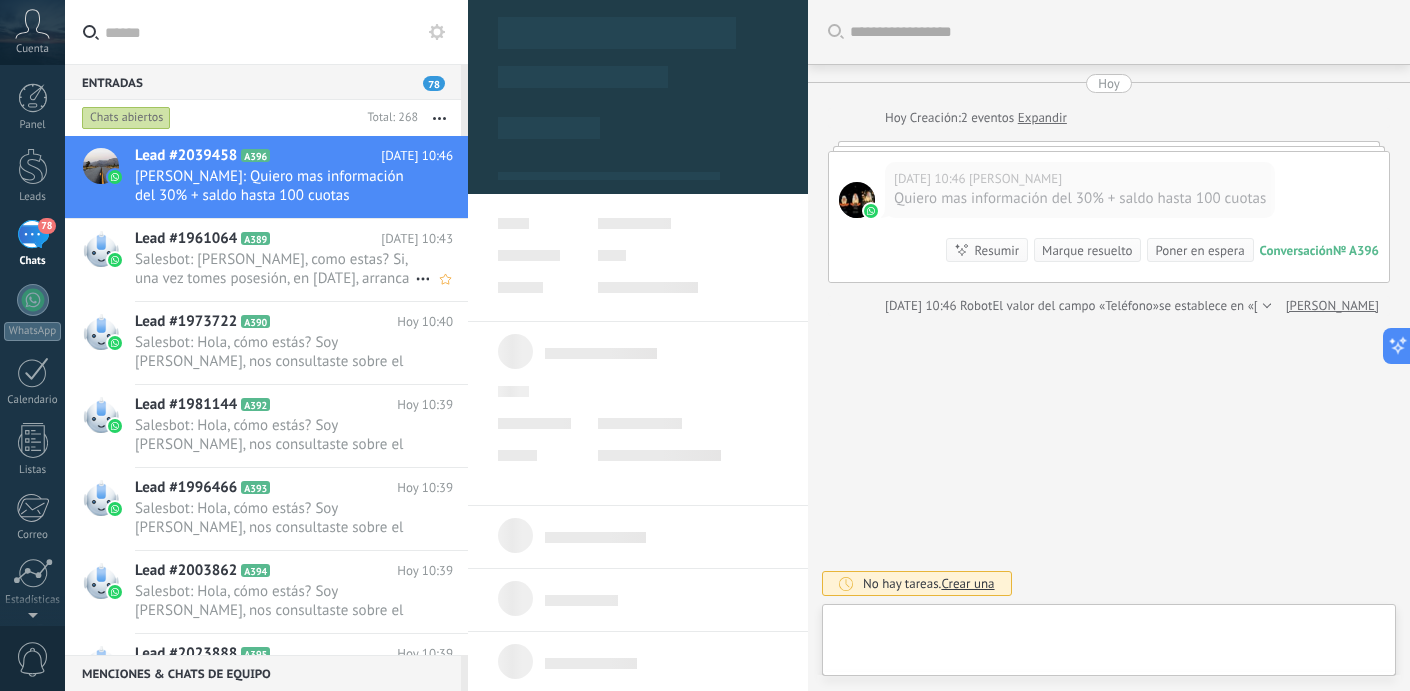 scroll, scrollTop: 30, scrollLeft: 0, axis: vertical 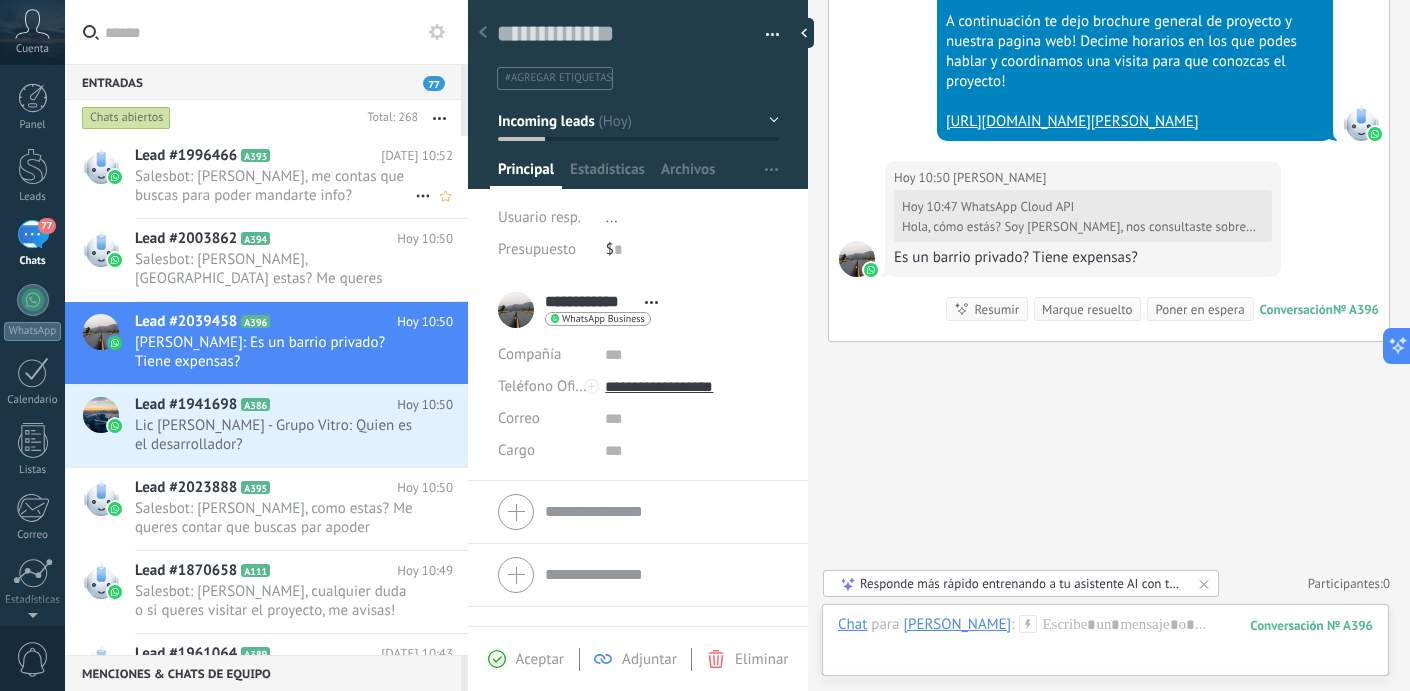 click on "Salesbot: [PERSON_NAME], me contas que buscas para poder mandarte info?" at bounding box center (275, 186) 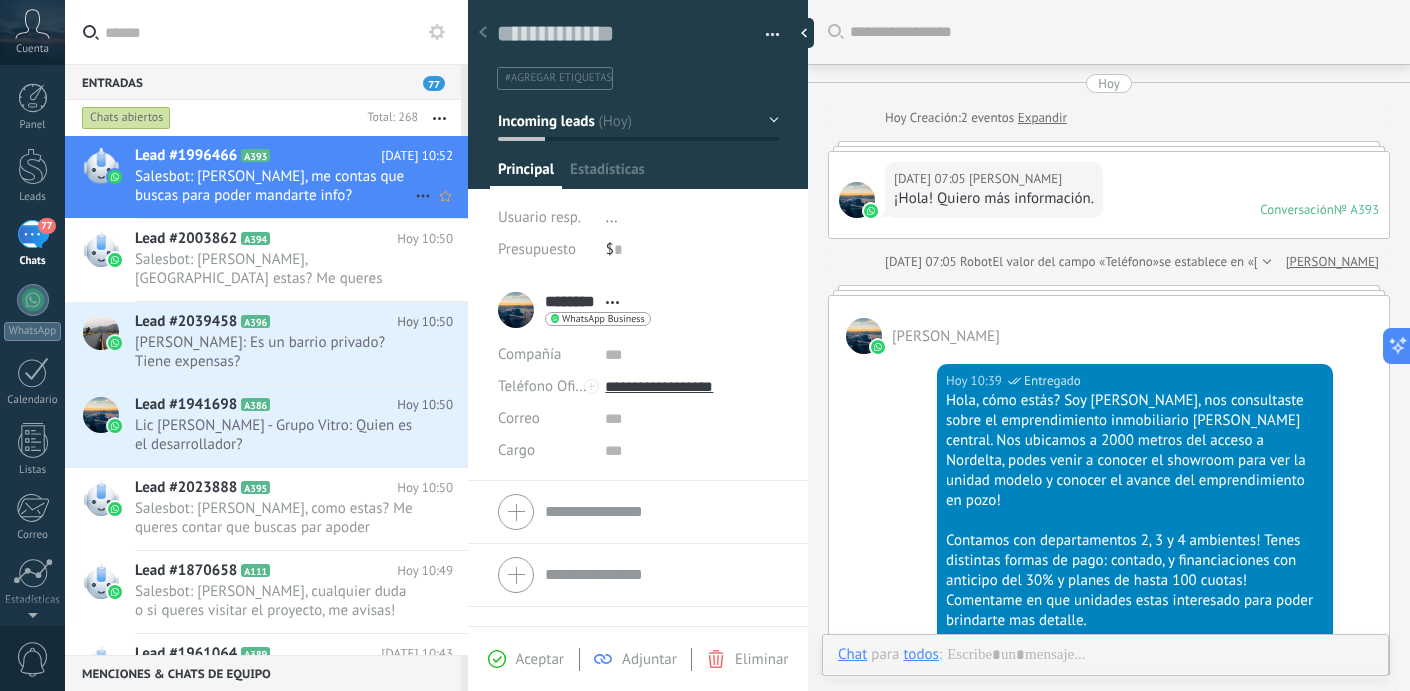 scroll, scrollTop: 30, scrollLeft: 0, axis: vertical 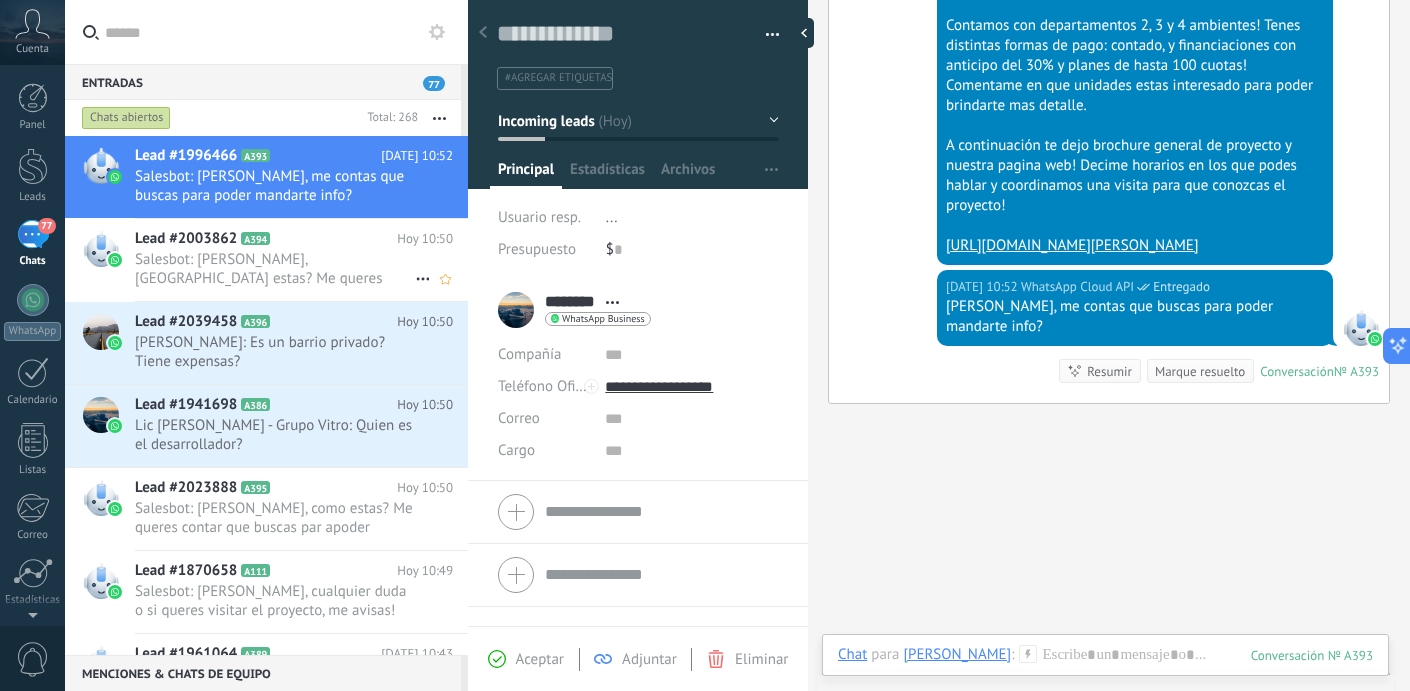 click on "Salesbot: [PERSON_NAME], [GEOGRAPHIC_DATA] estas? Me queres contar que estas buscando para poder mandarte info?" at bounding box center [275, 269] 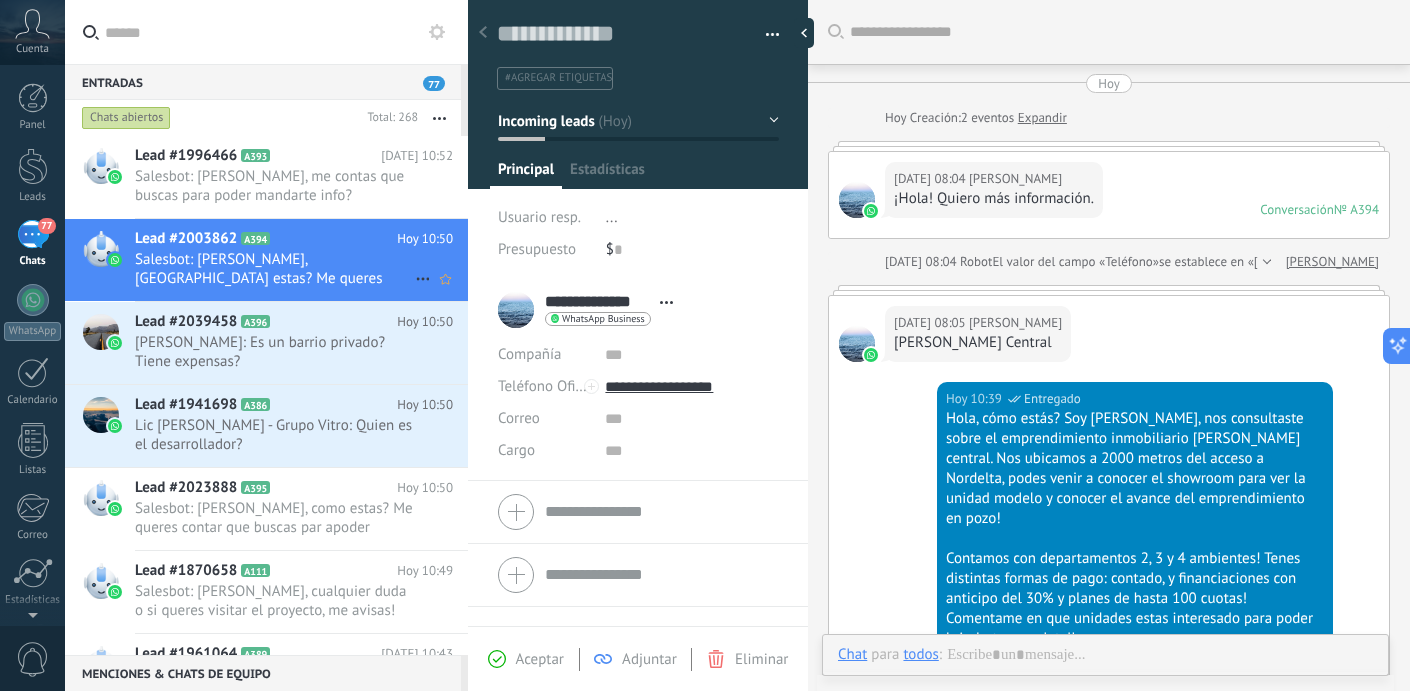 scroll, scrollTop: 30, scrollLeft: 0, axis: vertical 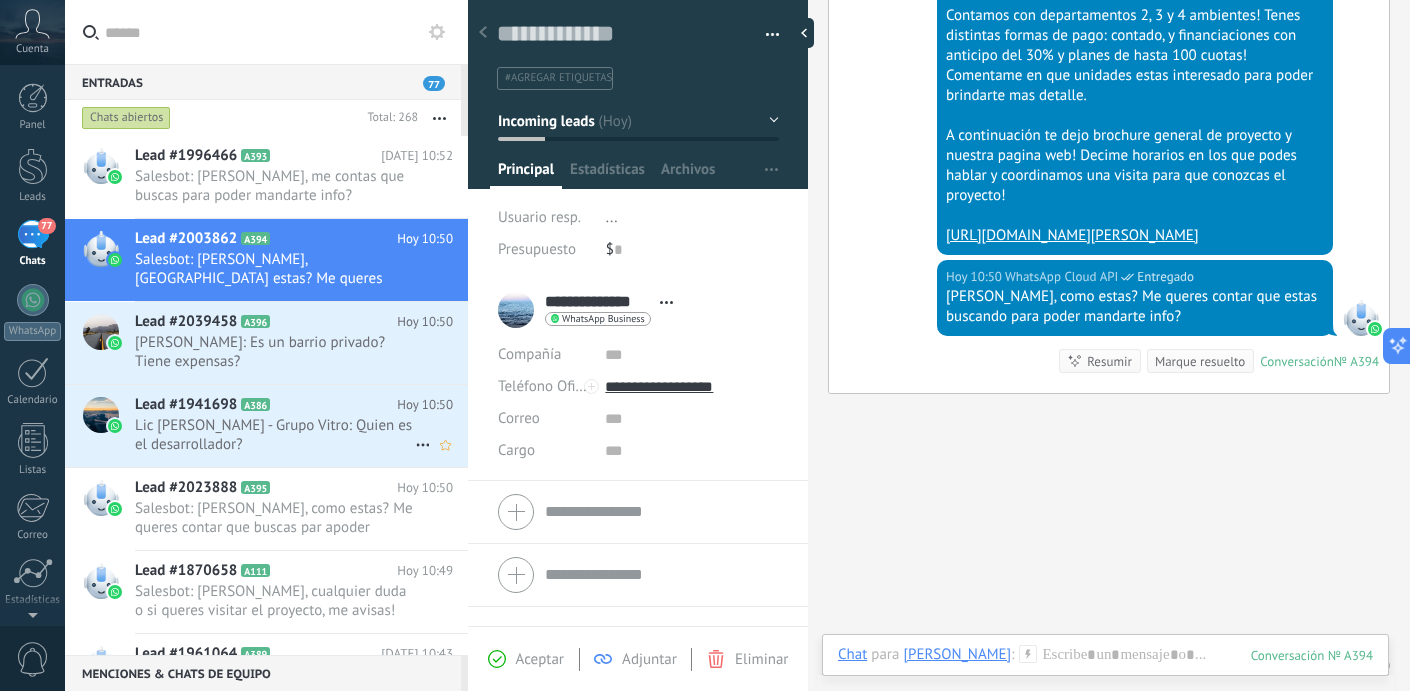 click on "‎Lic [PERSON_NAME] - Grupo Vitro: Quien es el desarrollador?" at bounding box center [275, 435] 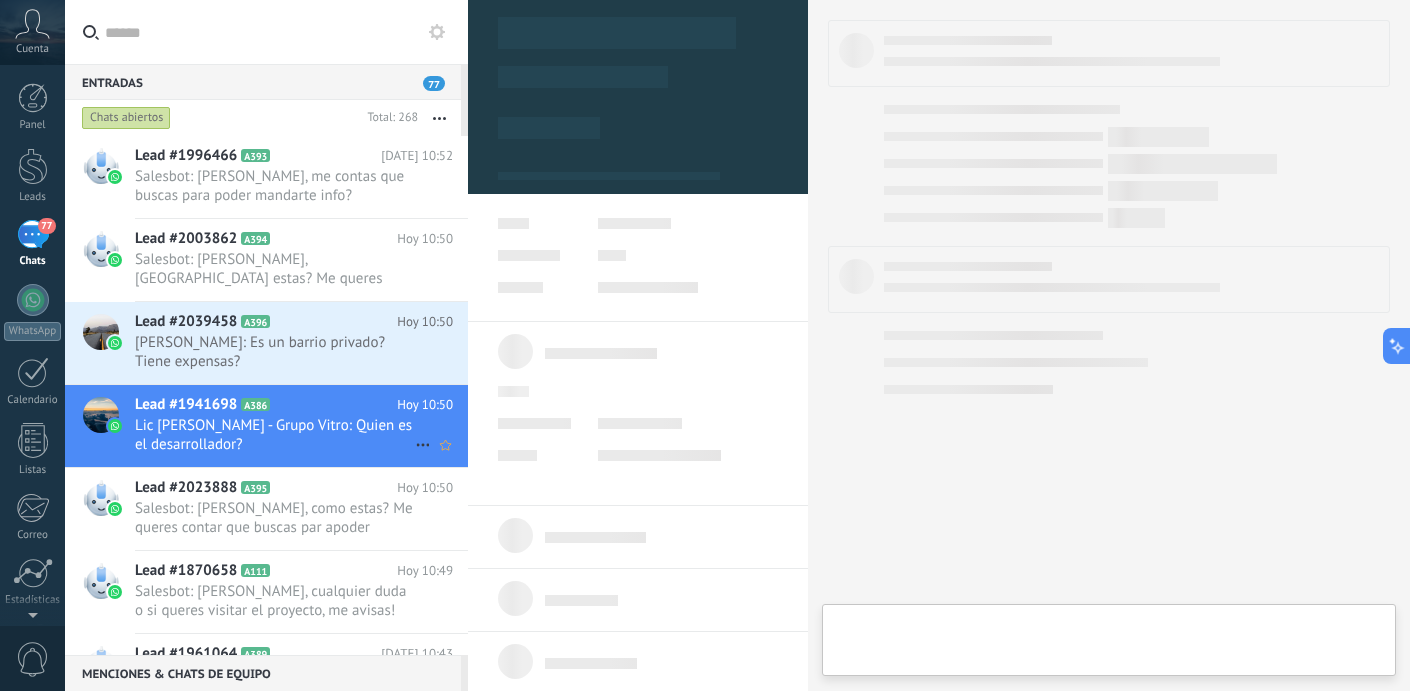 scroll, scrollTop: 30, scrollLeft: 0, axis: vertical 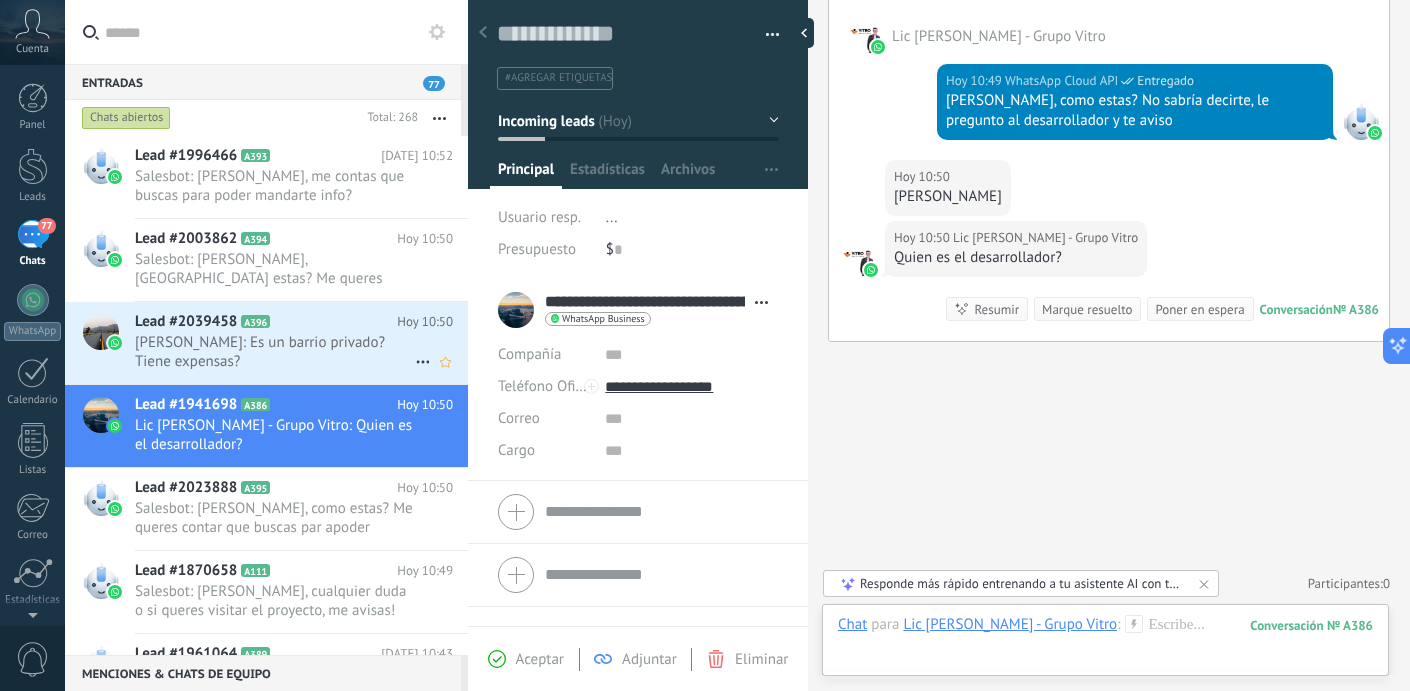 click on "Lead #2039458
A396" at bounding box center (266, 322) 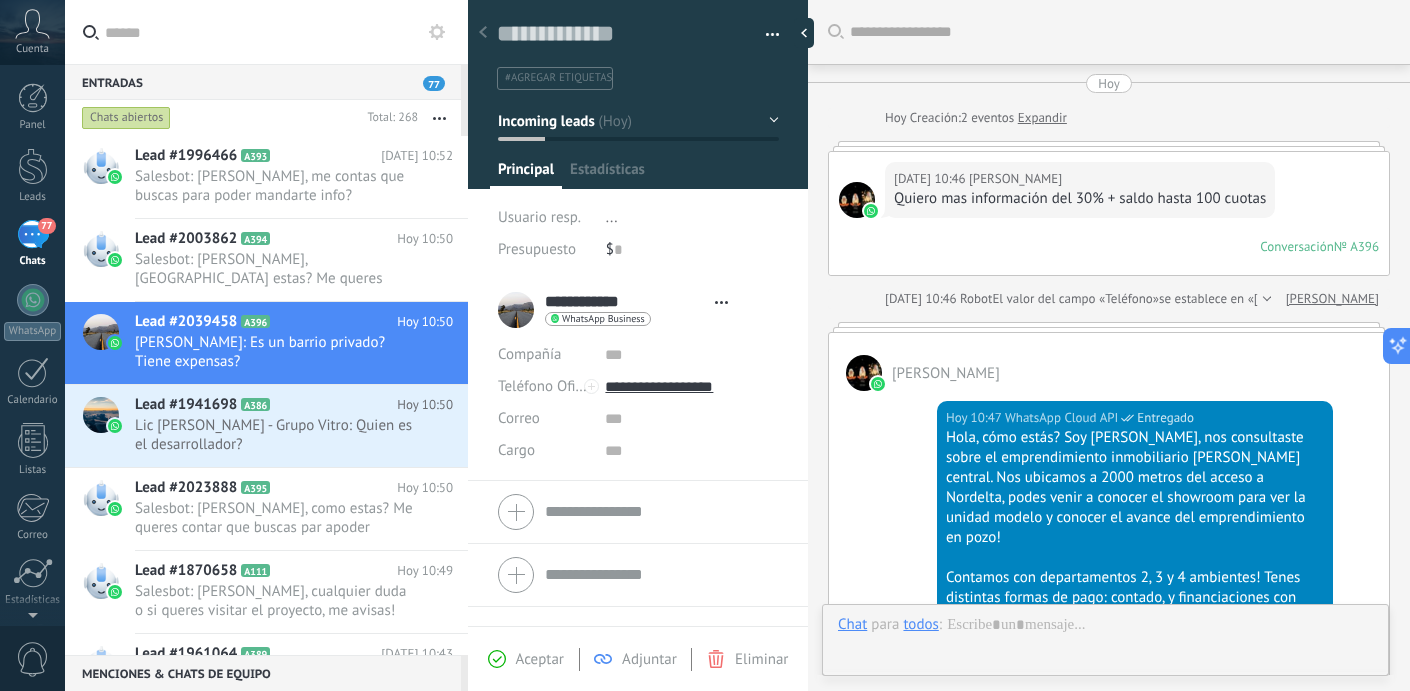 type on "**********" 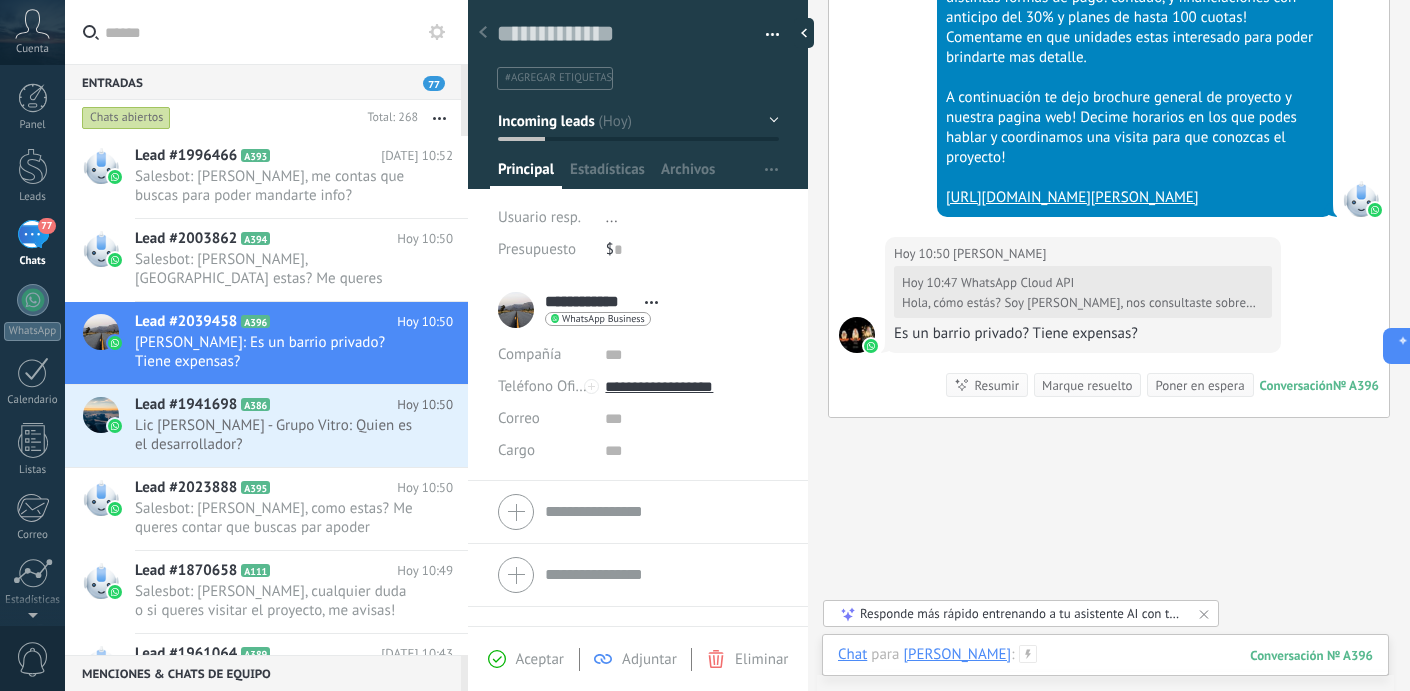 click at bounding box center [1105, 675] 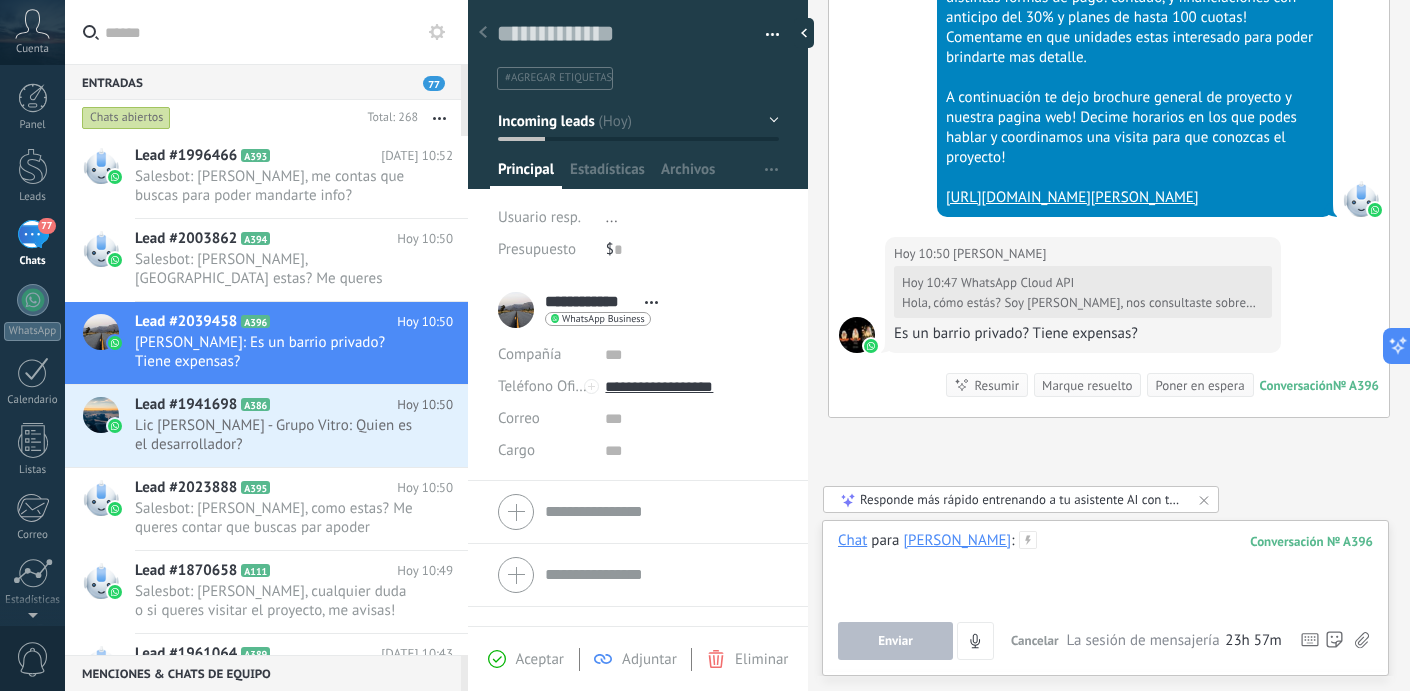 type 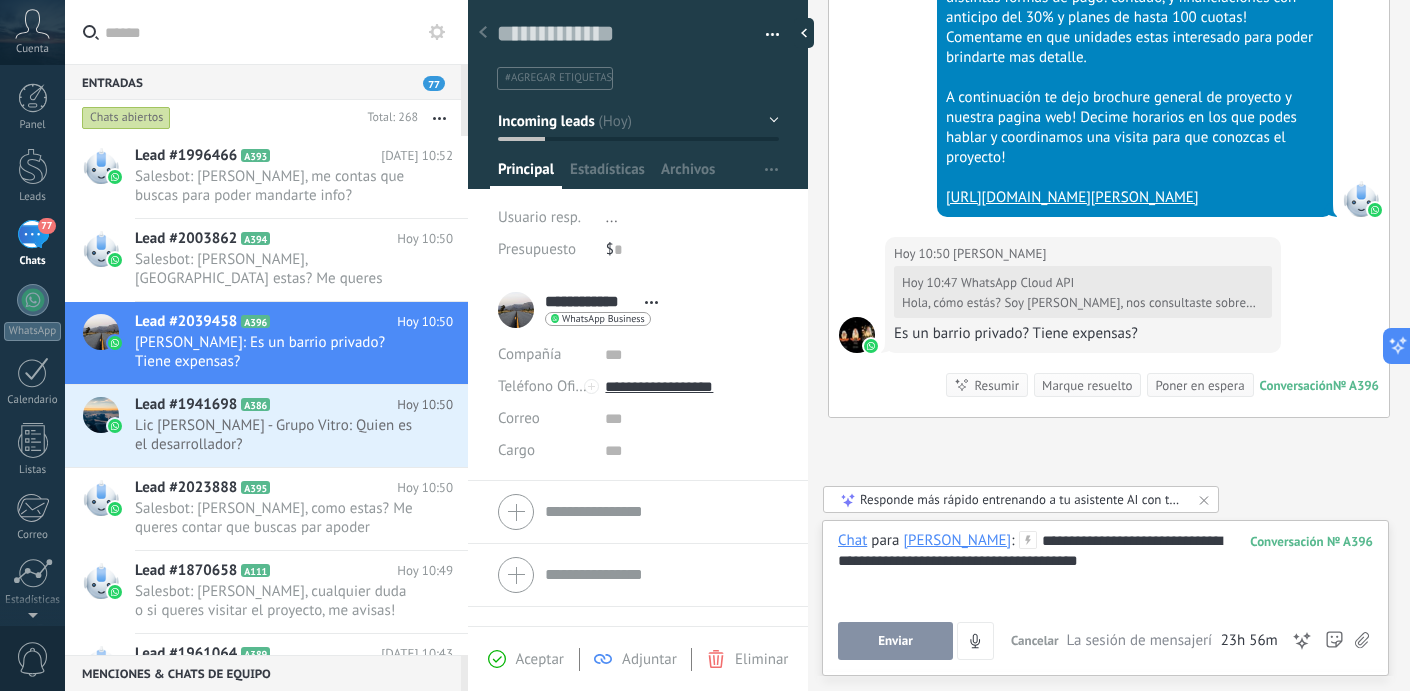 click on "Enviar" at bounding box center [895, 641] 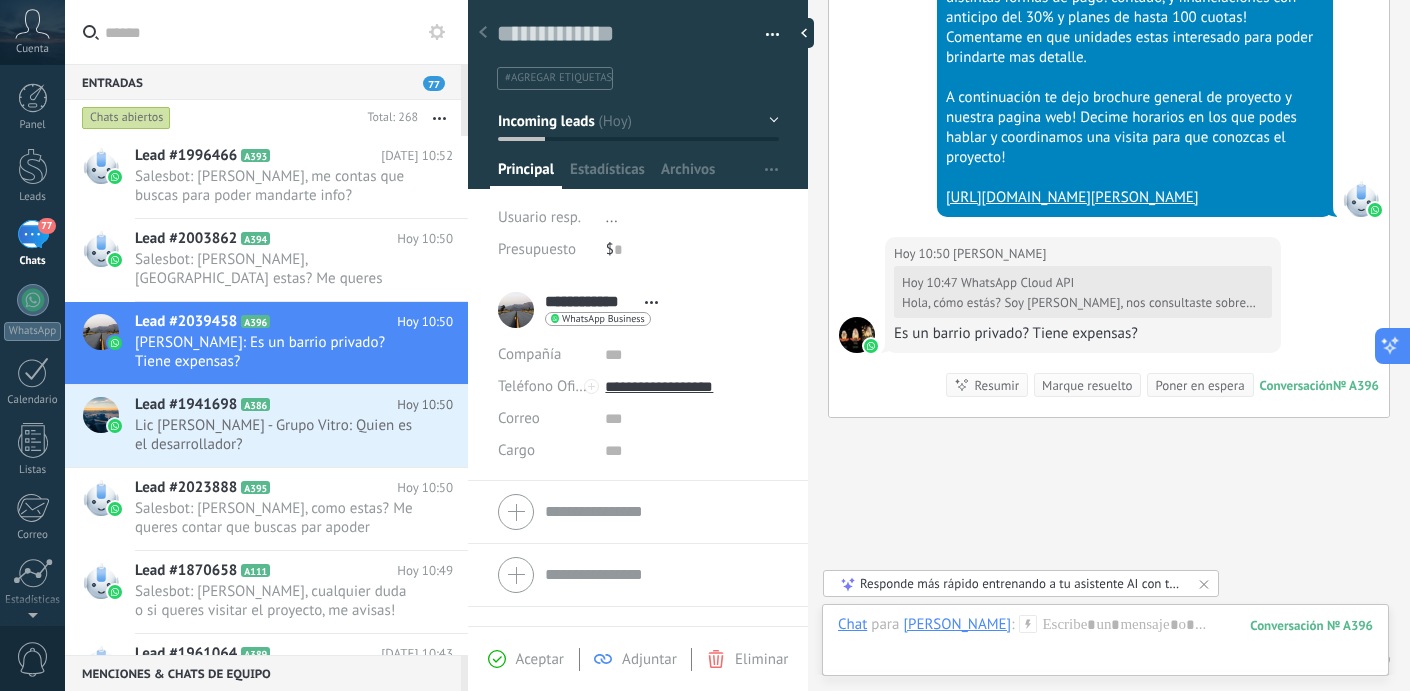 scroll, scrollTop: 784, scrollLeft: 0, axis: vertical 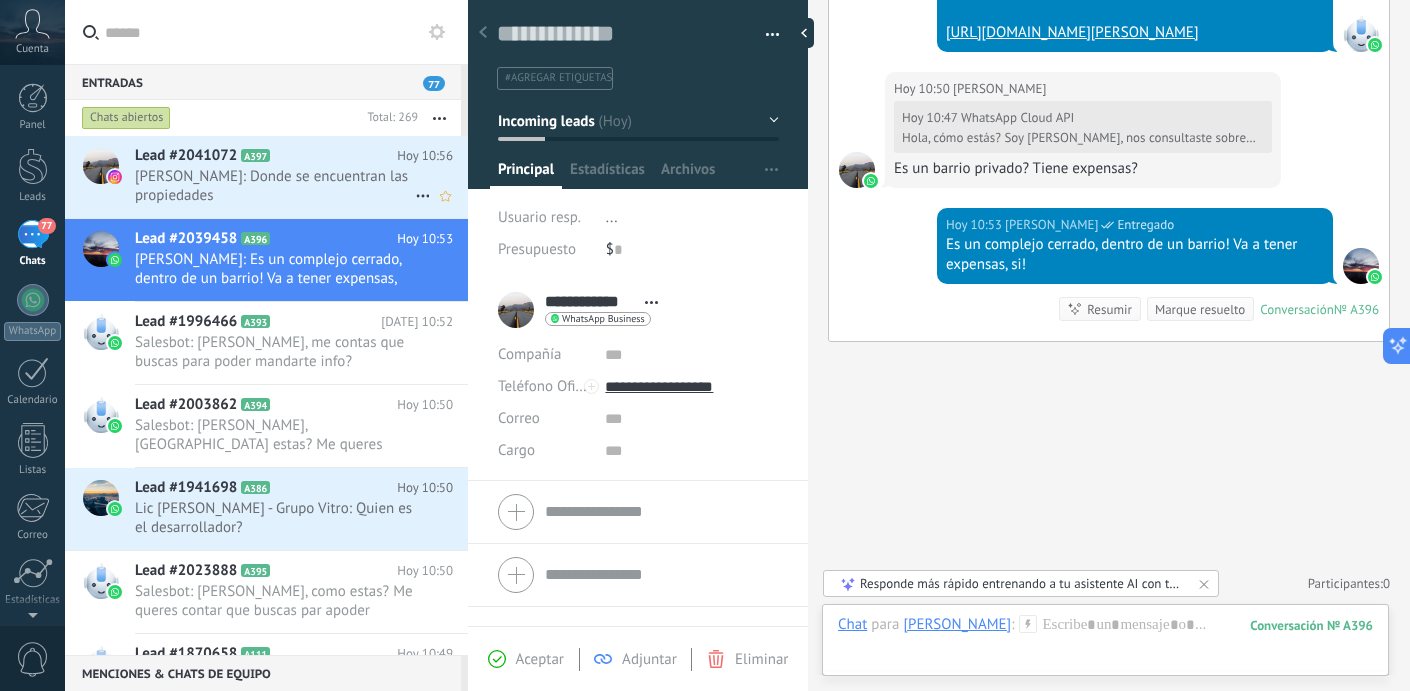 click on "[PERSON_NAME]: Donde se encuentran las propiedades" at bounding box center (275, 186) 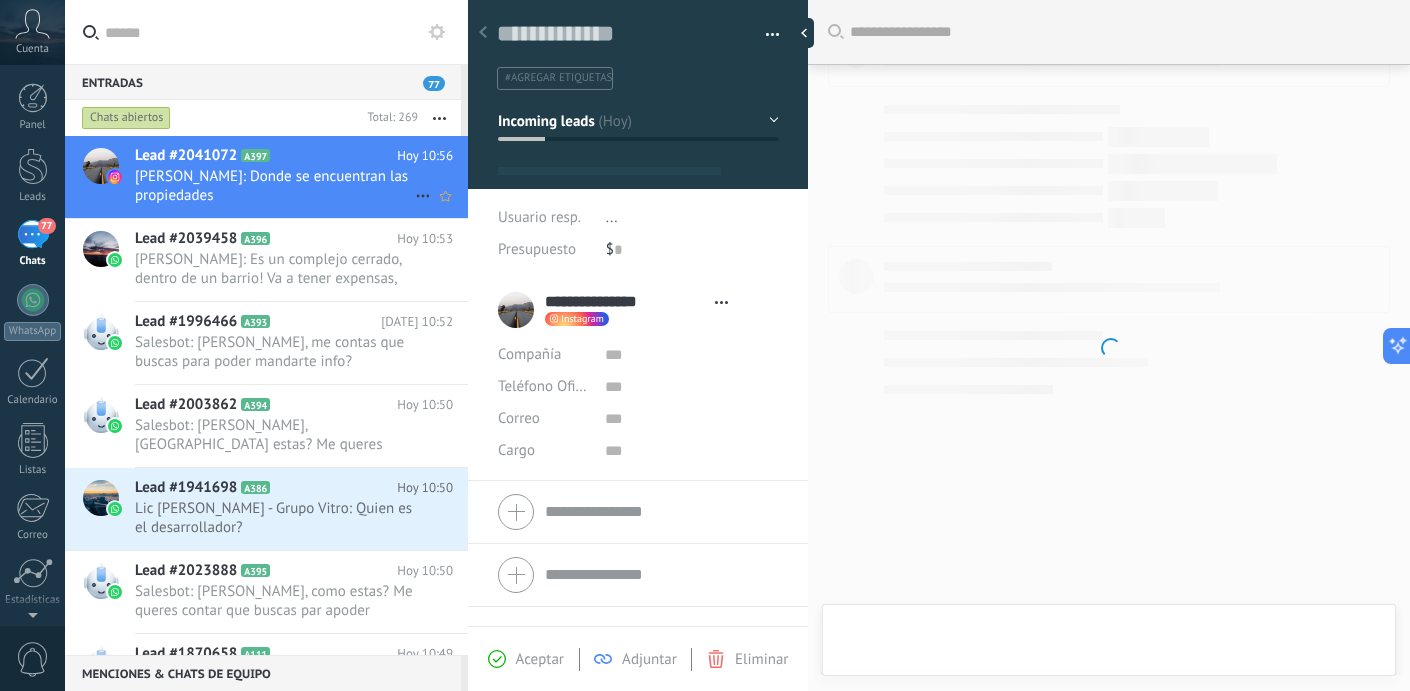 type on "**********" 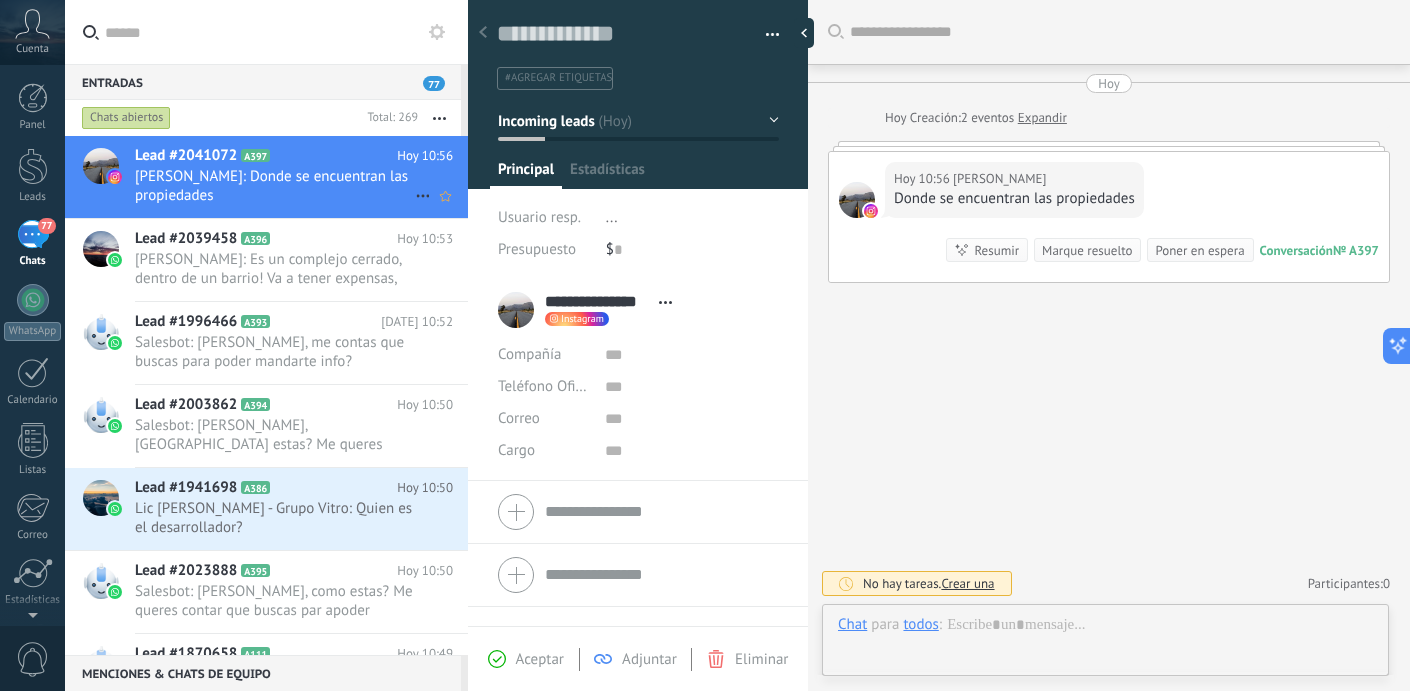 scroll, scrollTop: 30, scrollLeft: 0, axis: vertical 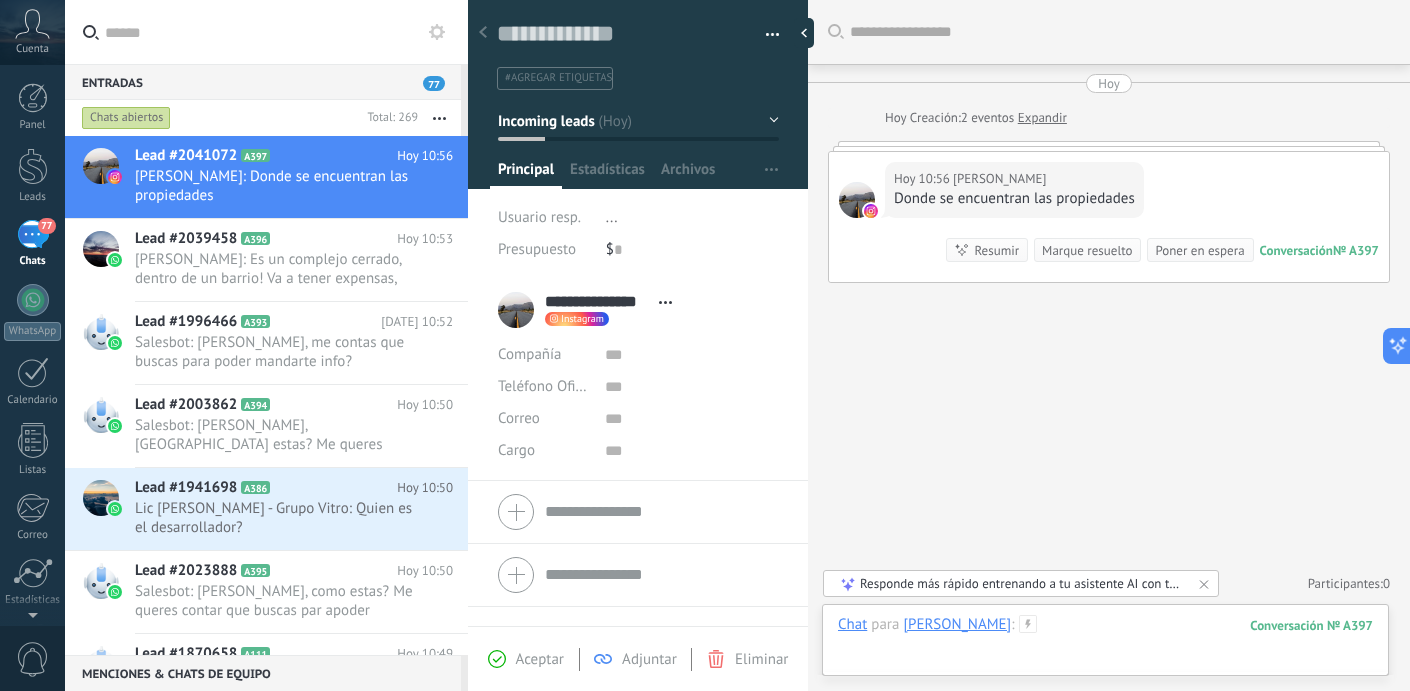 click at bounding box center [1105, 645] 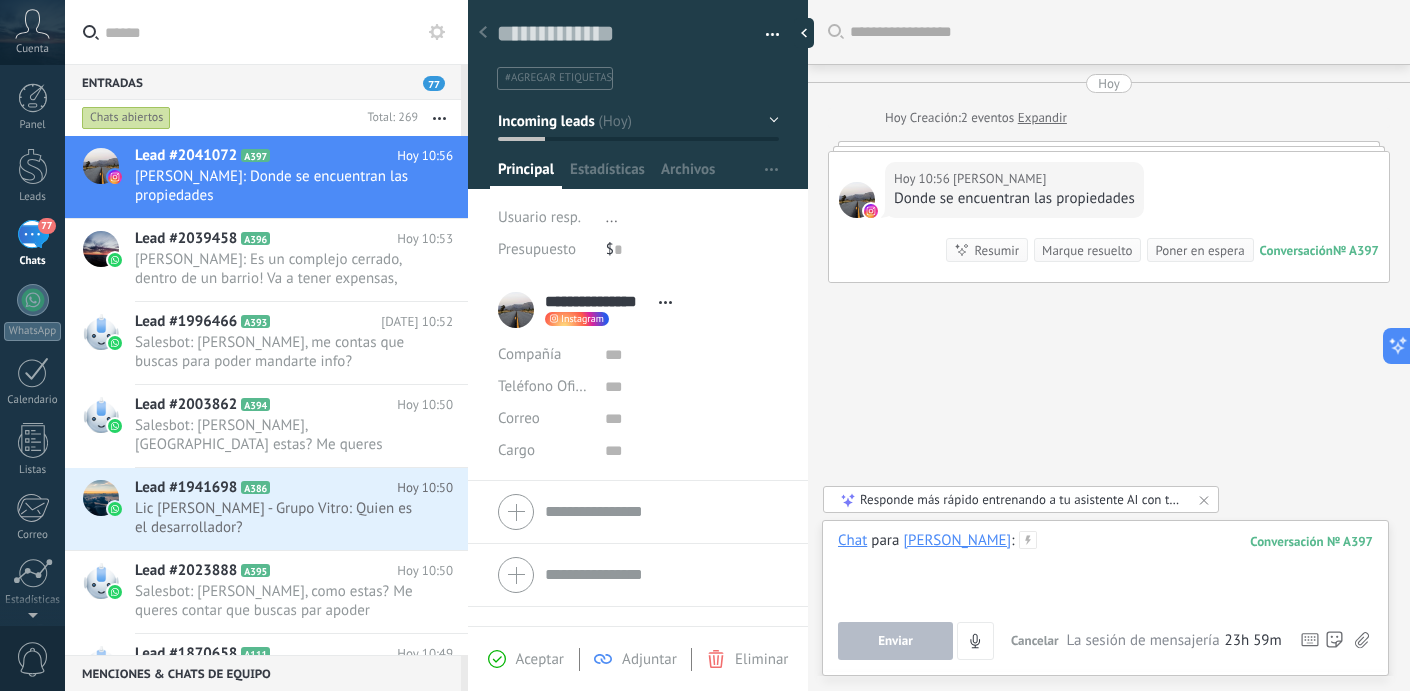 type 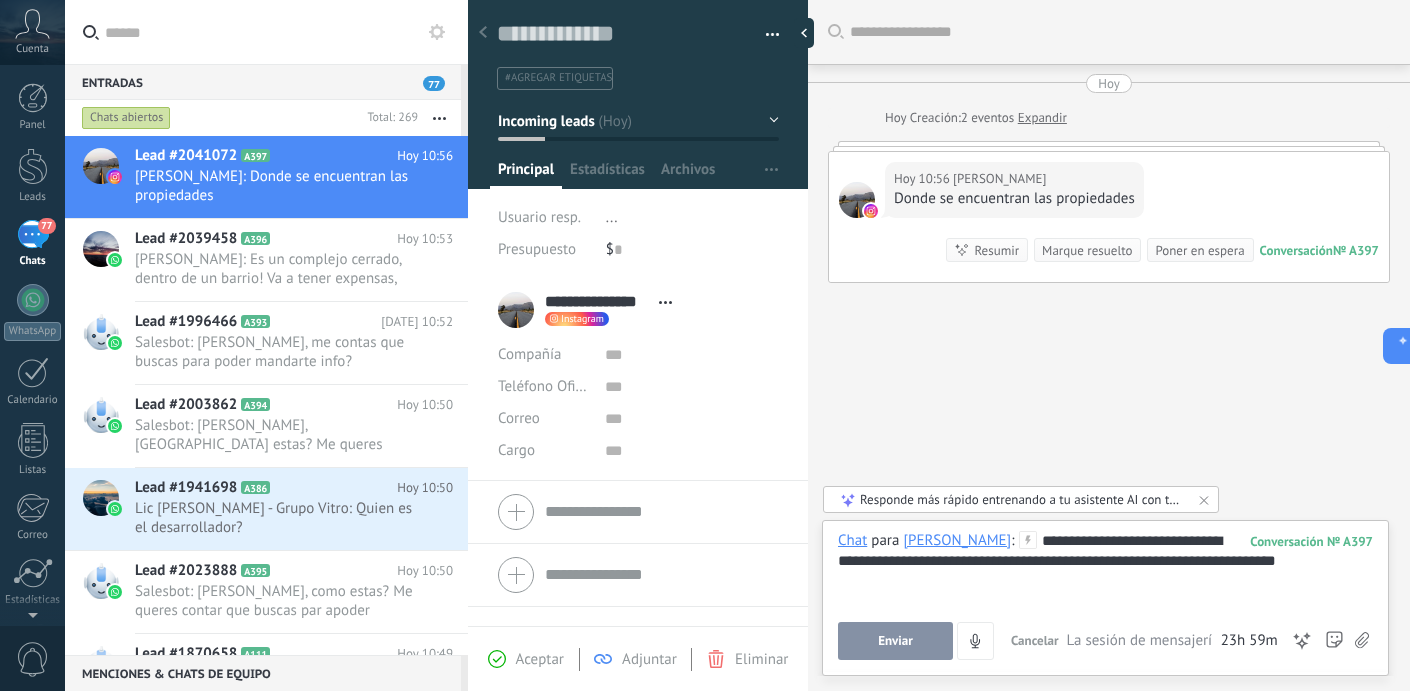 click on "Enviar" at bounding box center (895, 641) 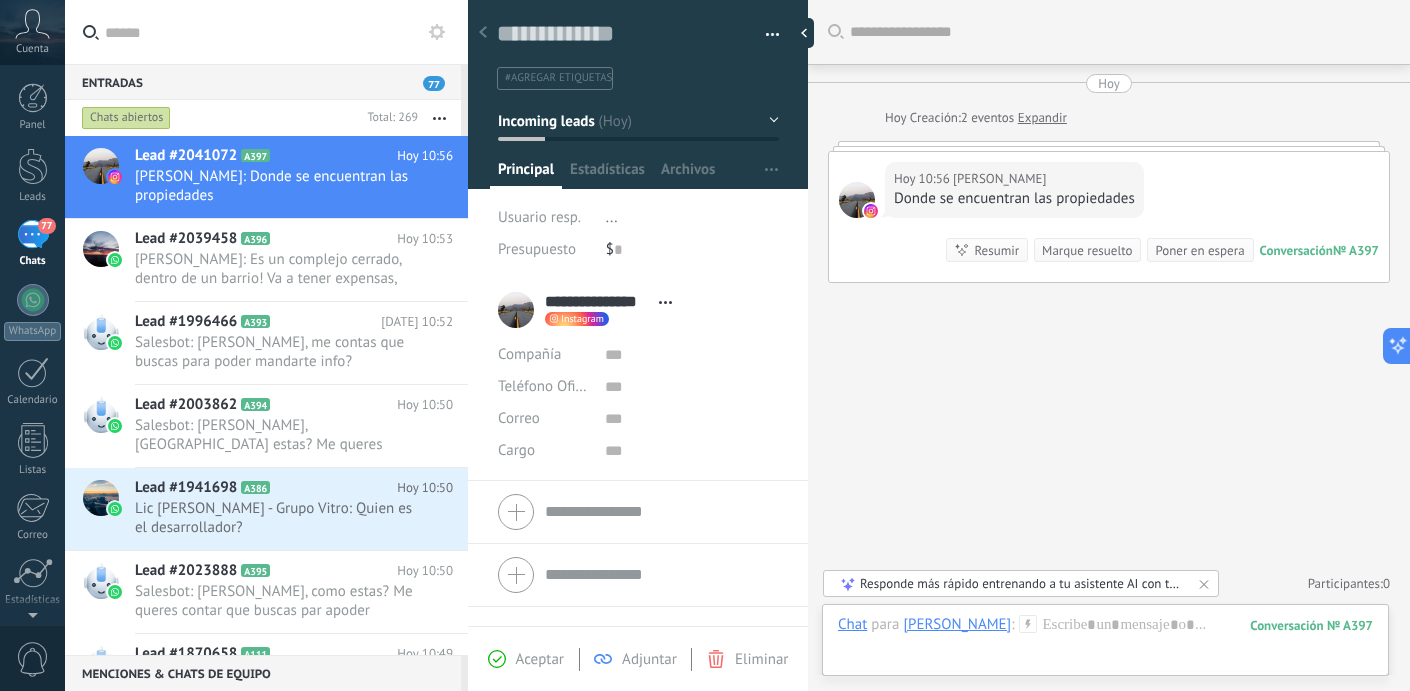 scroll, scrollTop: 29, scrollLeft: 0, axis: vertical 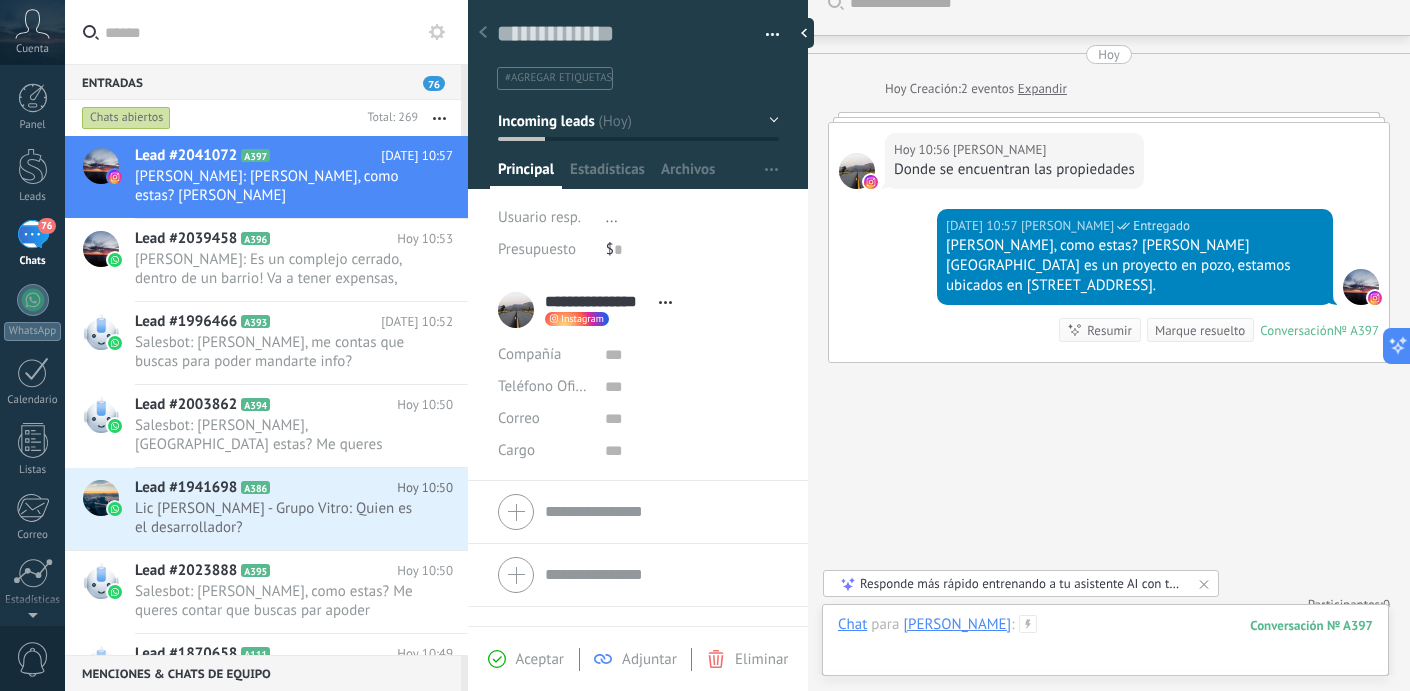 click at bounding box center [1105, 645] 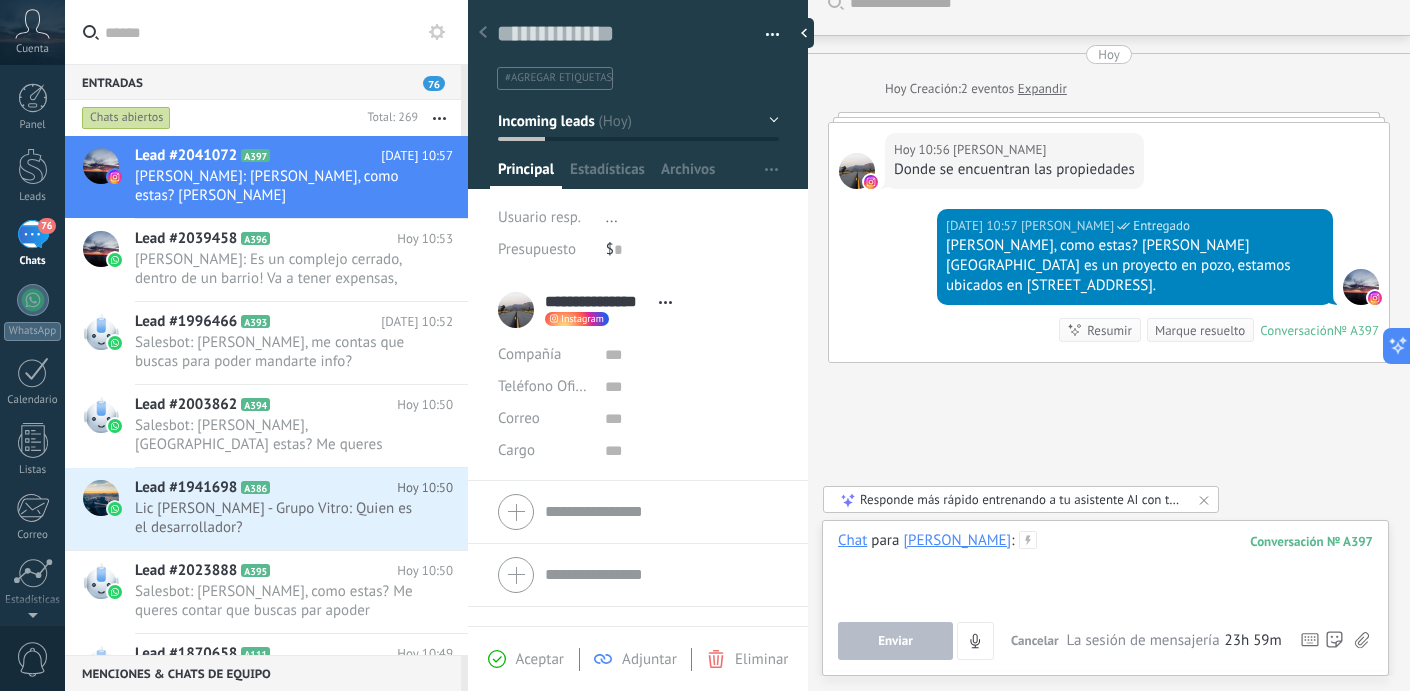 type 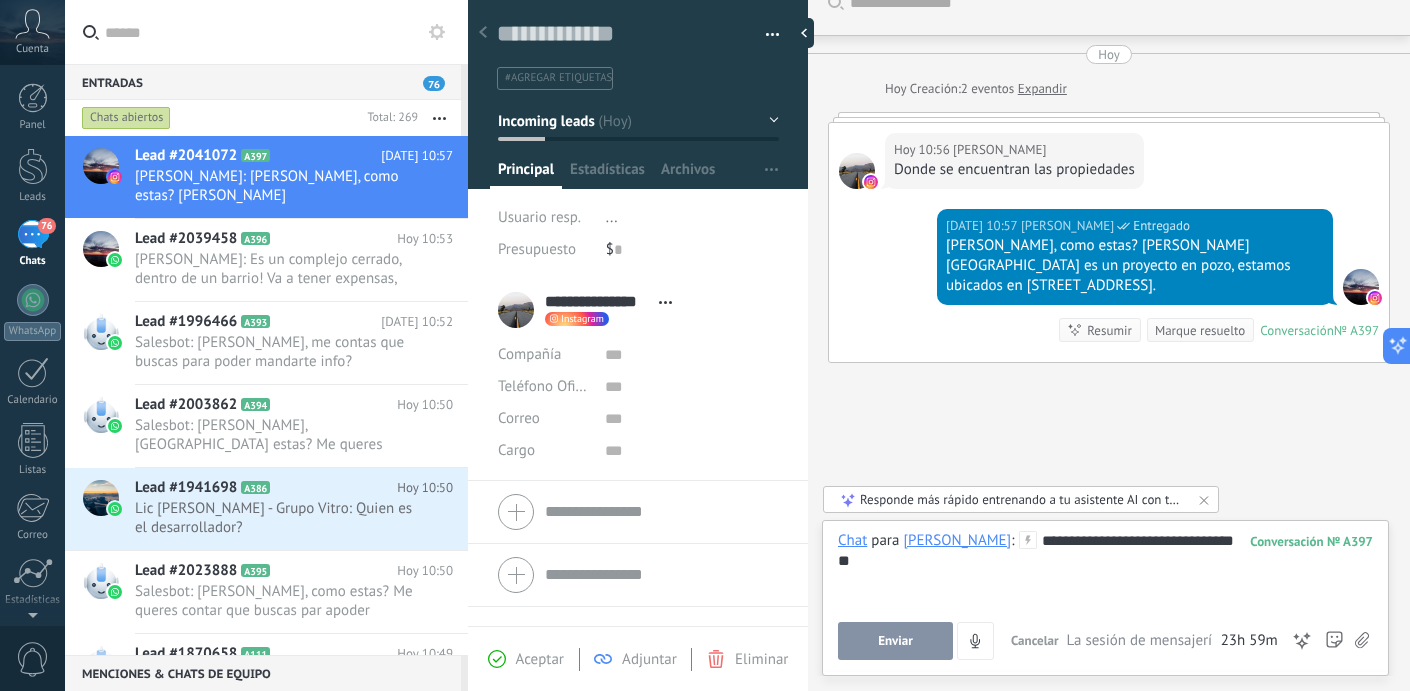 click on "Enviar" at bounding box center [895, 641] 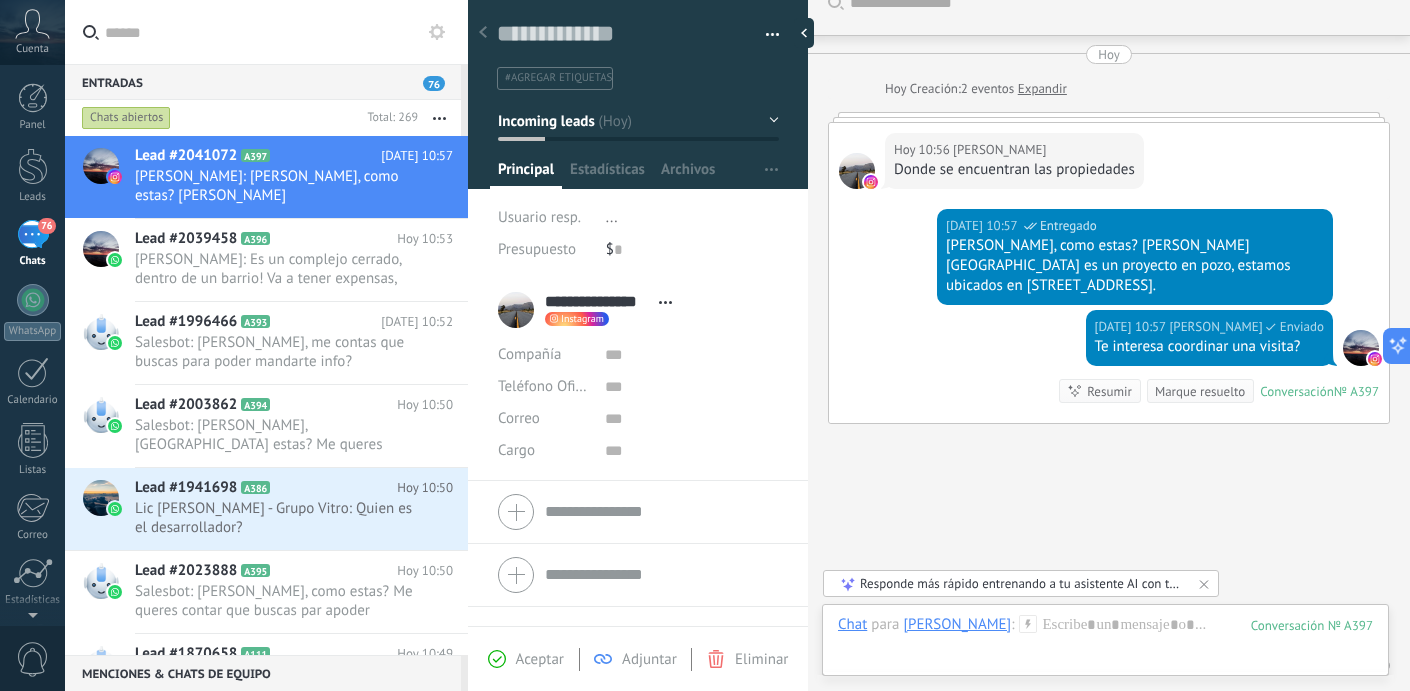 scroll, scrollTop: 90, scrollLeft: 0, axis: vertical 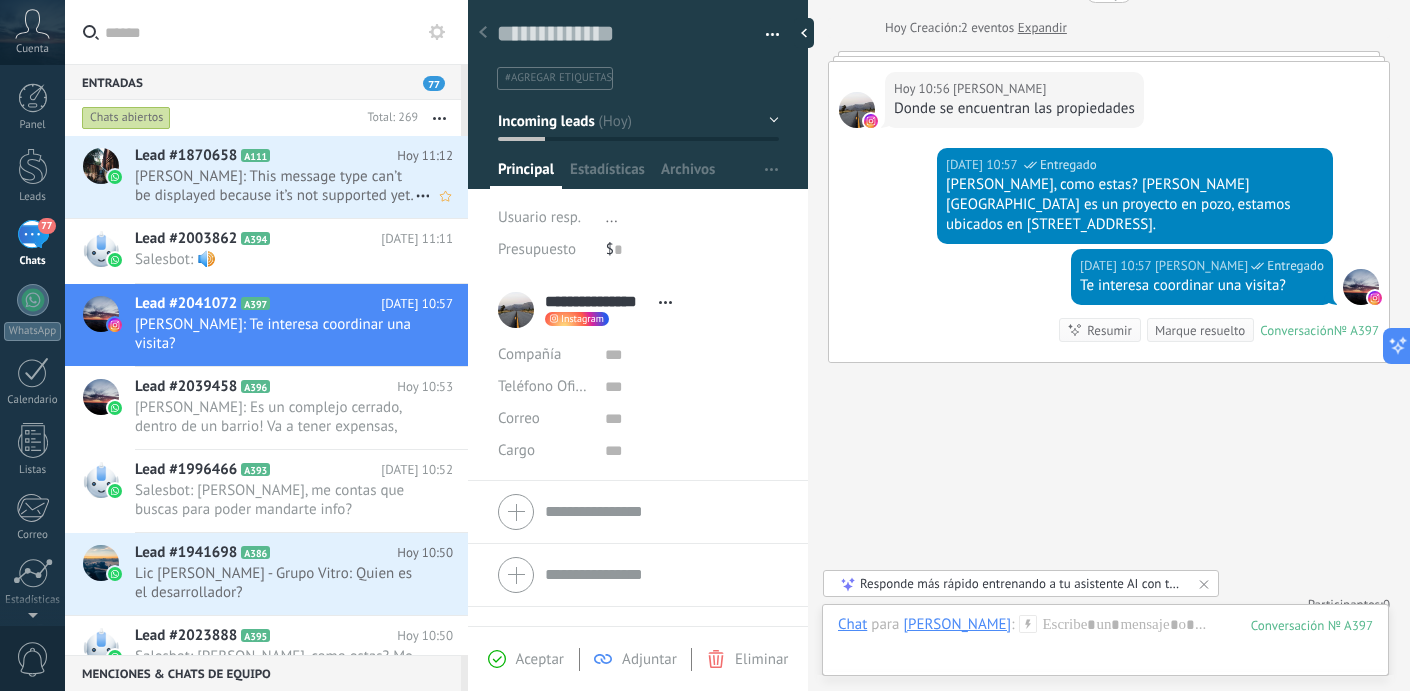 click on "[PERSON_NAME]: This message type can’t be displayed because it’s not supported yet." at bounding box center [275, 186] 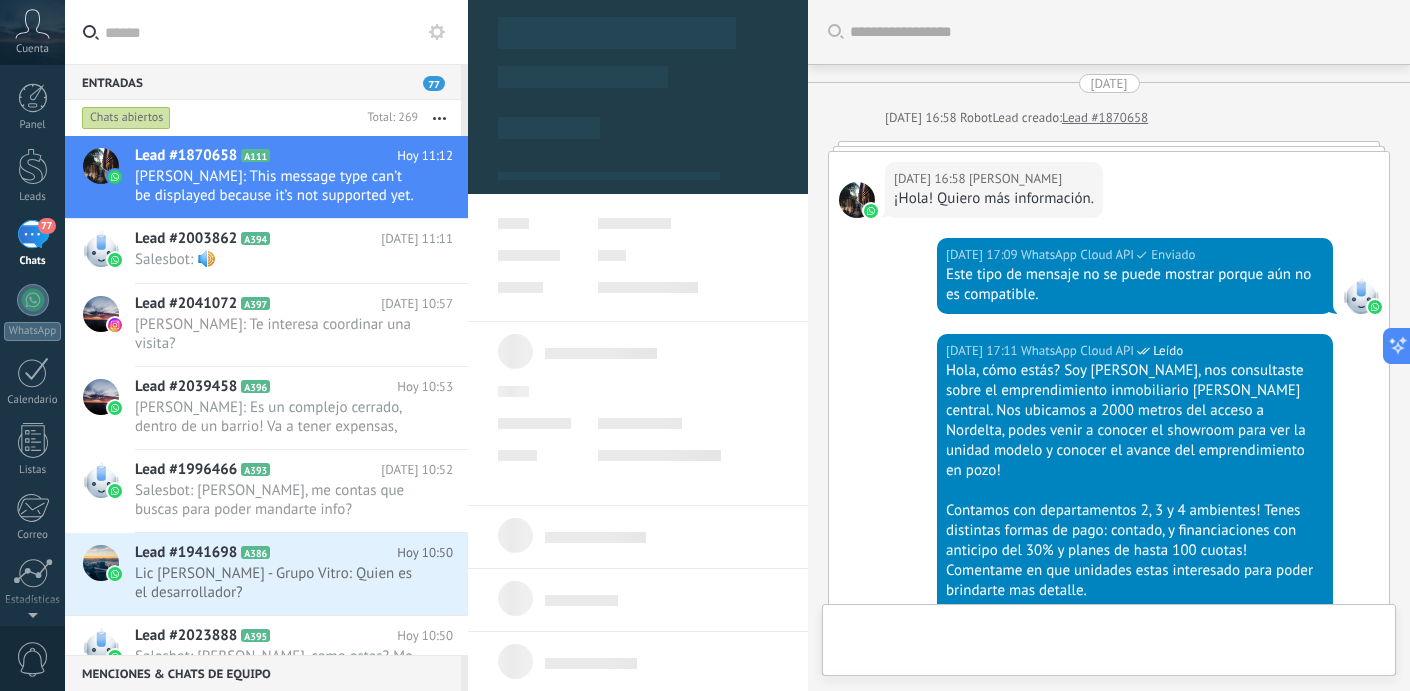 scroll, scrollTop: 30, scrollLeft: 0, axis: vertical 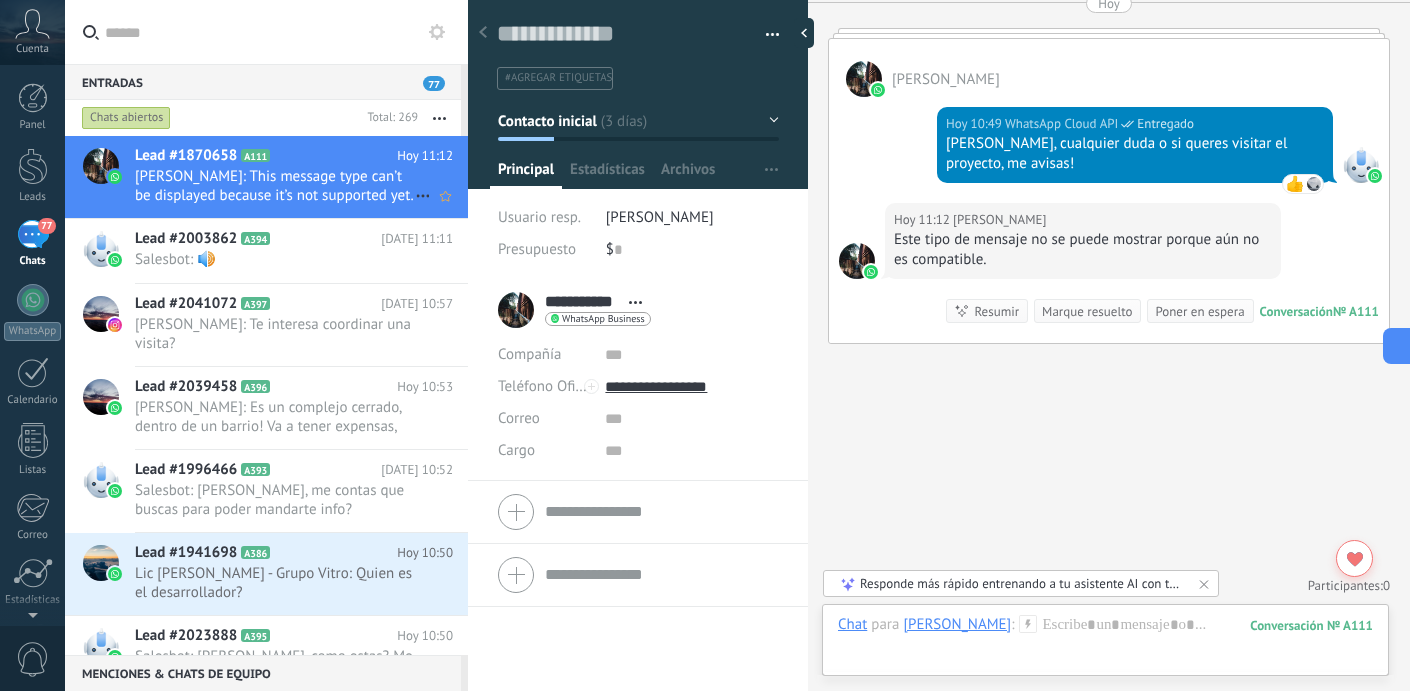 click on "[PERSON_NAME]: This message type can’t be displayed because it’s not supported yet." at bounding box center (275, 186) 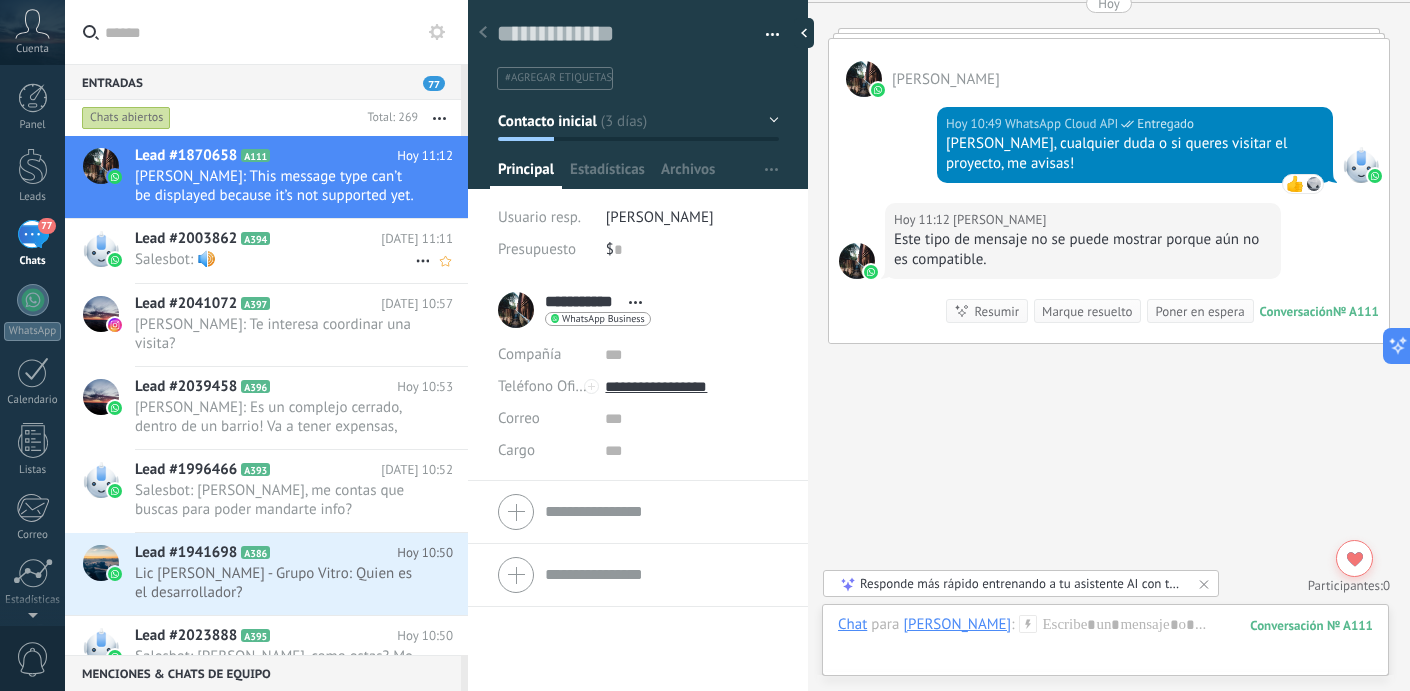 click on "Salesbot: 🔊" at bounding box center [275, 259] 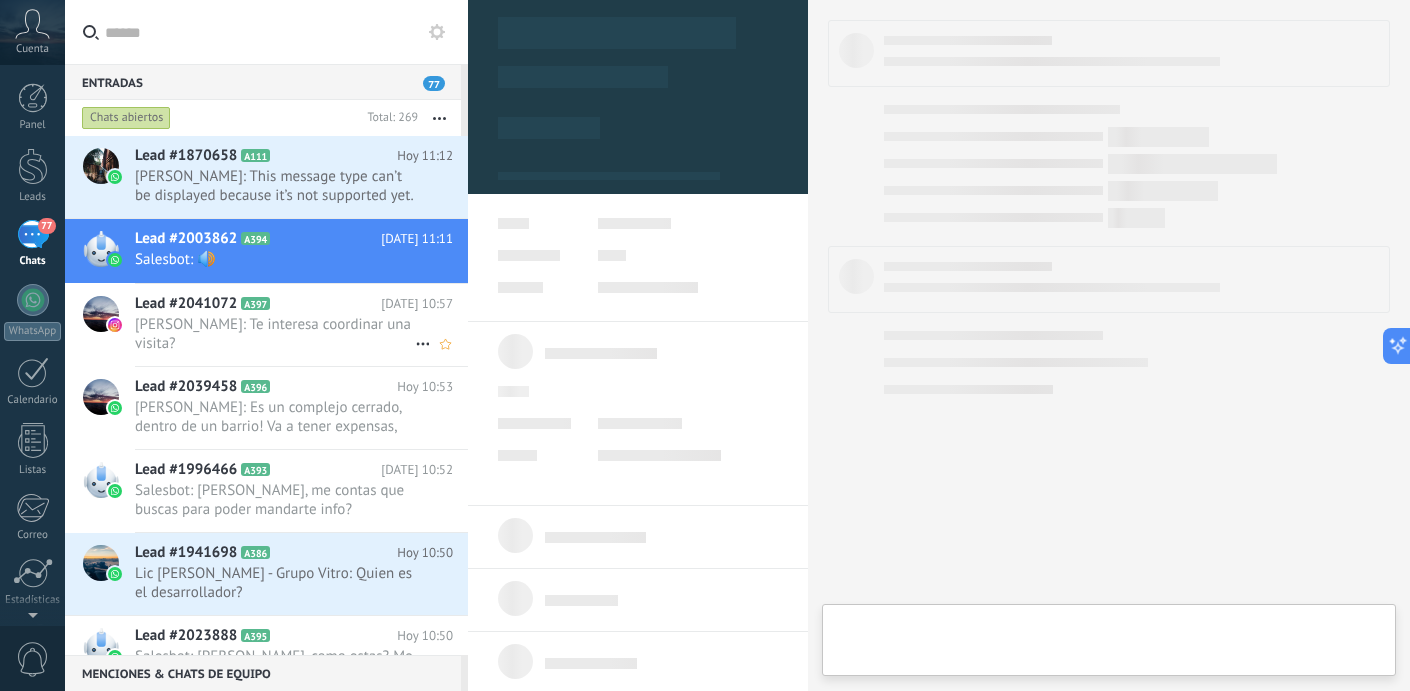 click on "Lead #2041072
A397" at bounding box center (258, 304) 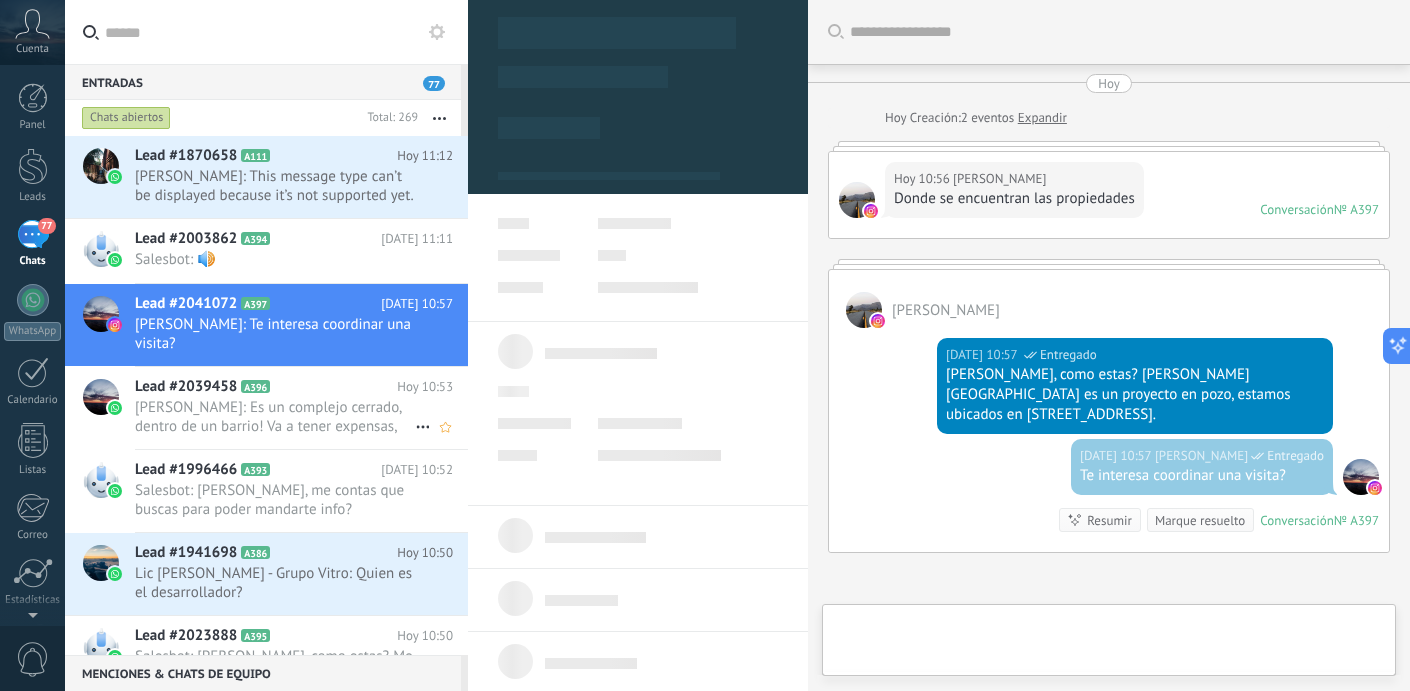scroll, scrollTop: 190, scrollLeft: 0, axis: vertical 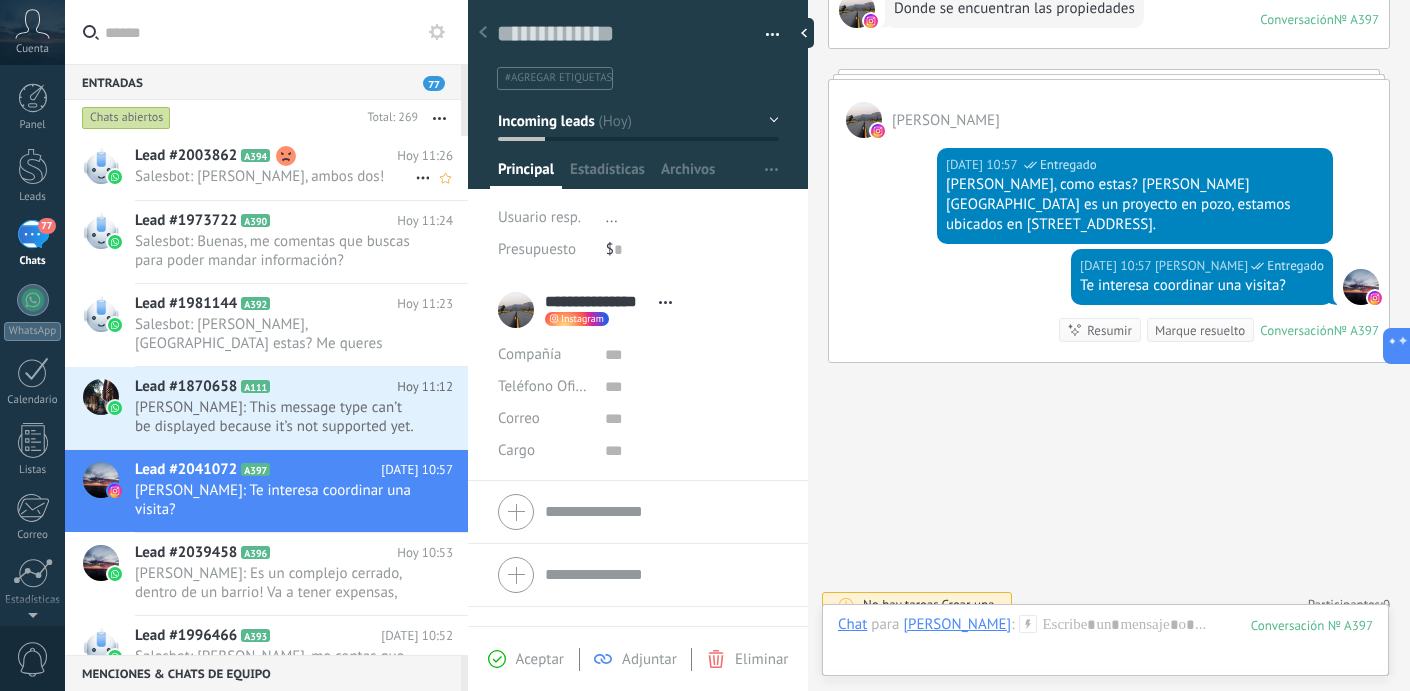 click on "Lead #2003862
A394
[DATE] 11:26
Salesbot: [PERSON_NAME], ambos dos!" at bounding box center [301, 167] 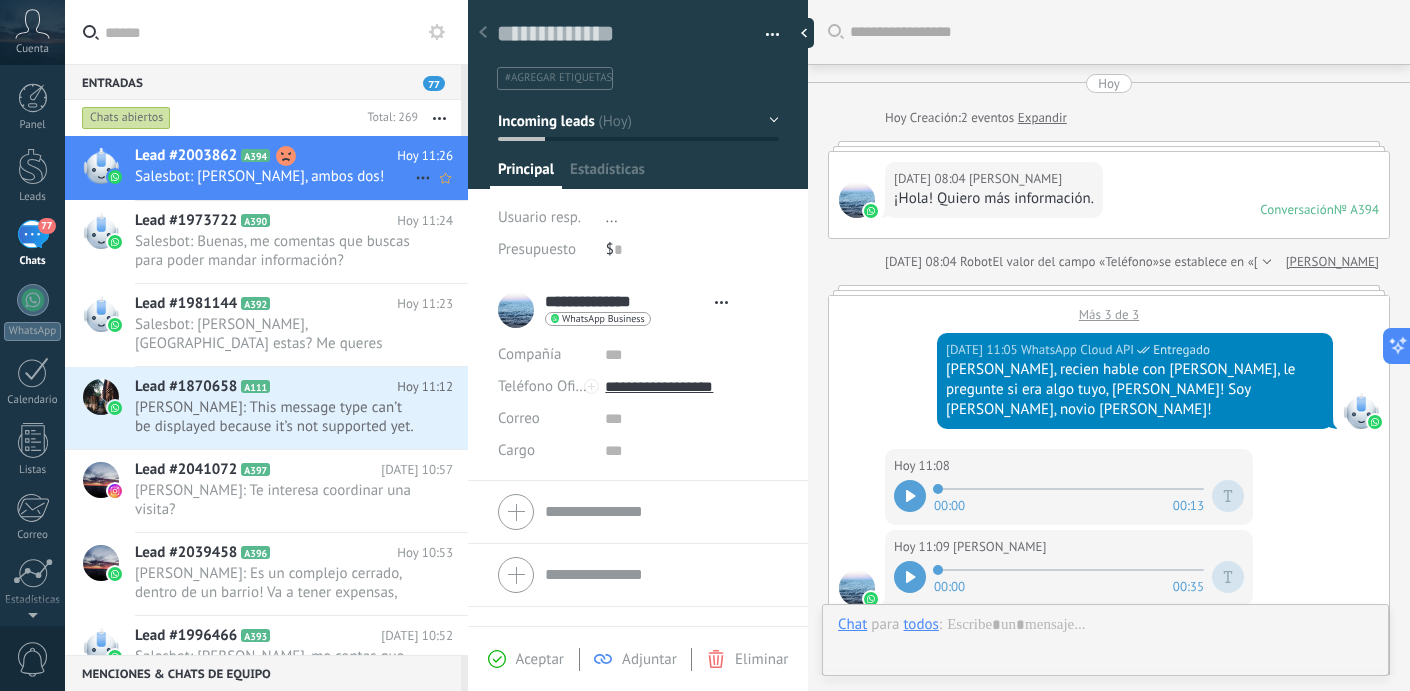scroll, scrollTop: 30, scrollLeft: 0, axis: vertical 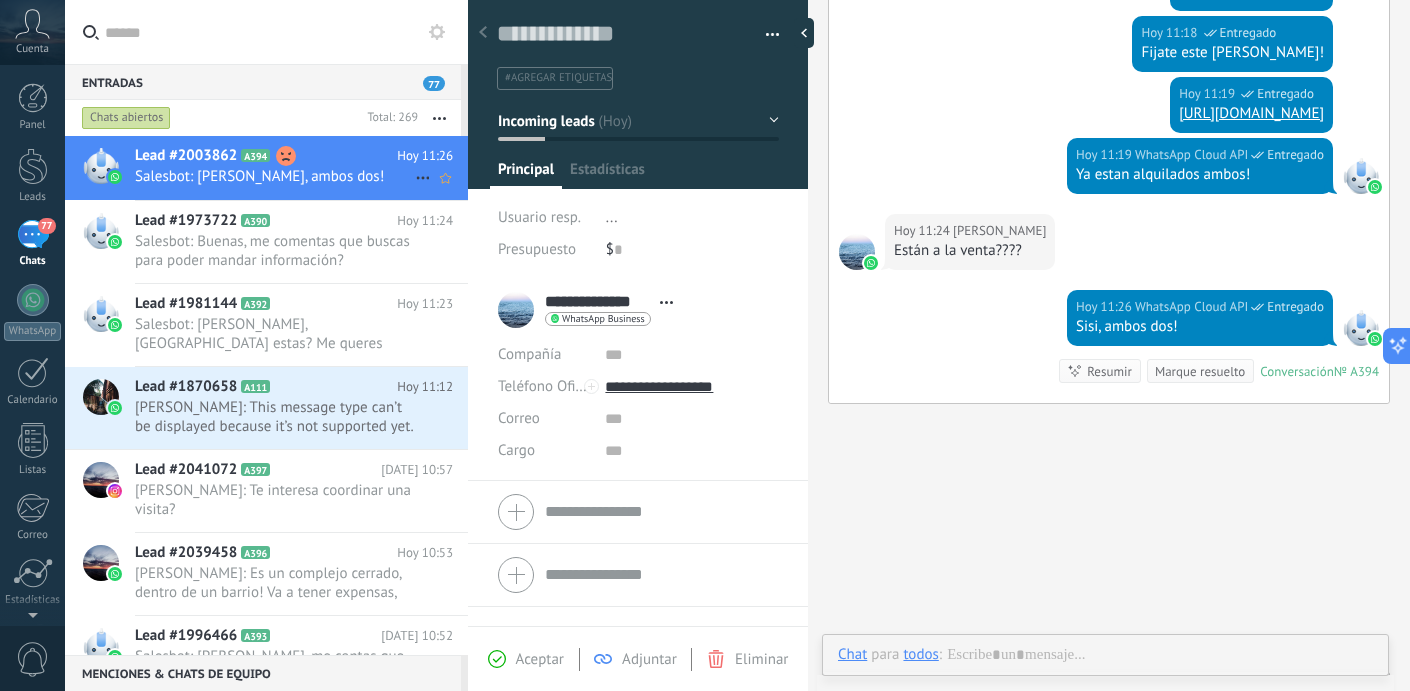 click 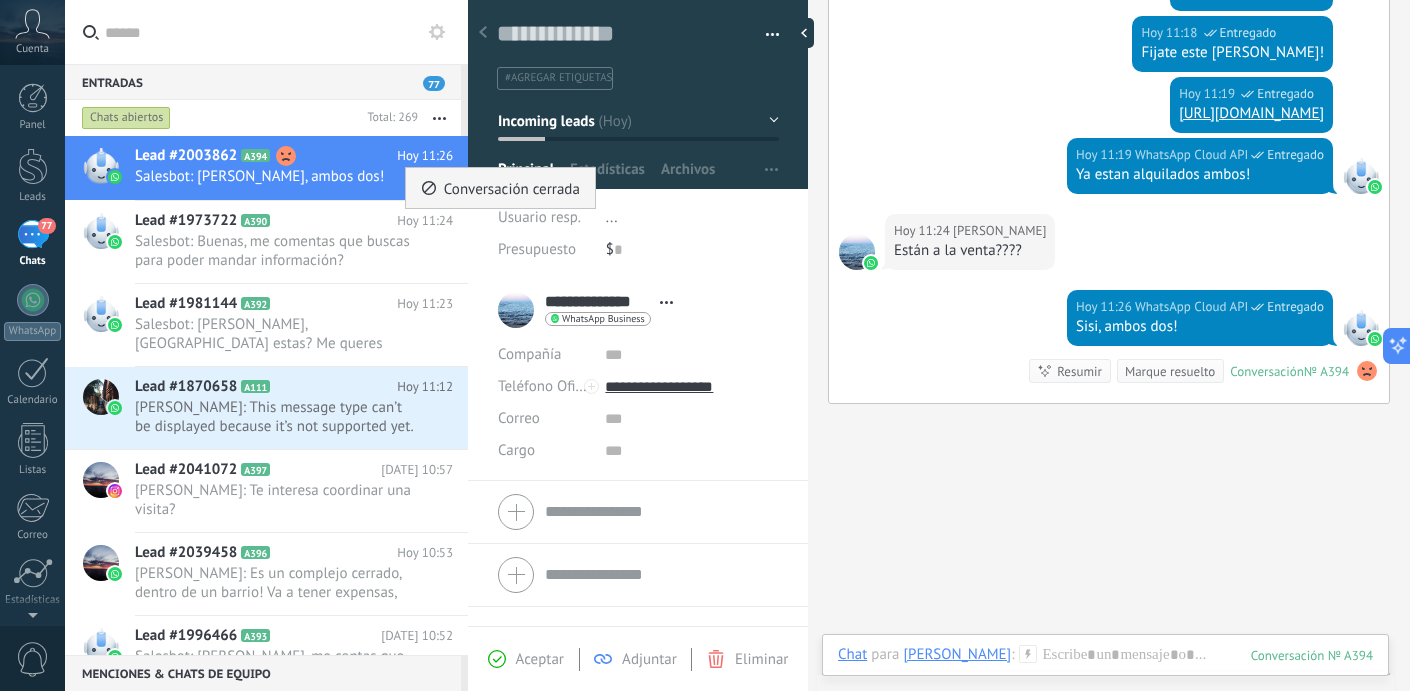 click on "Conversación cerrada" at bounding box center (512, 188) 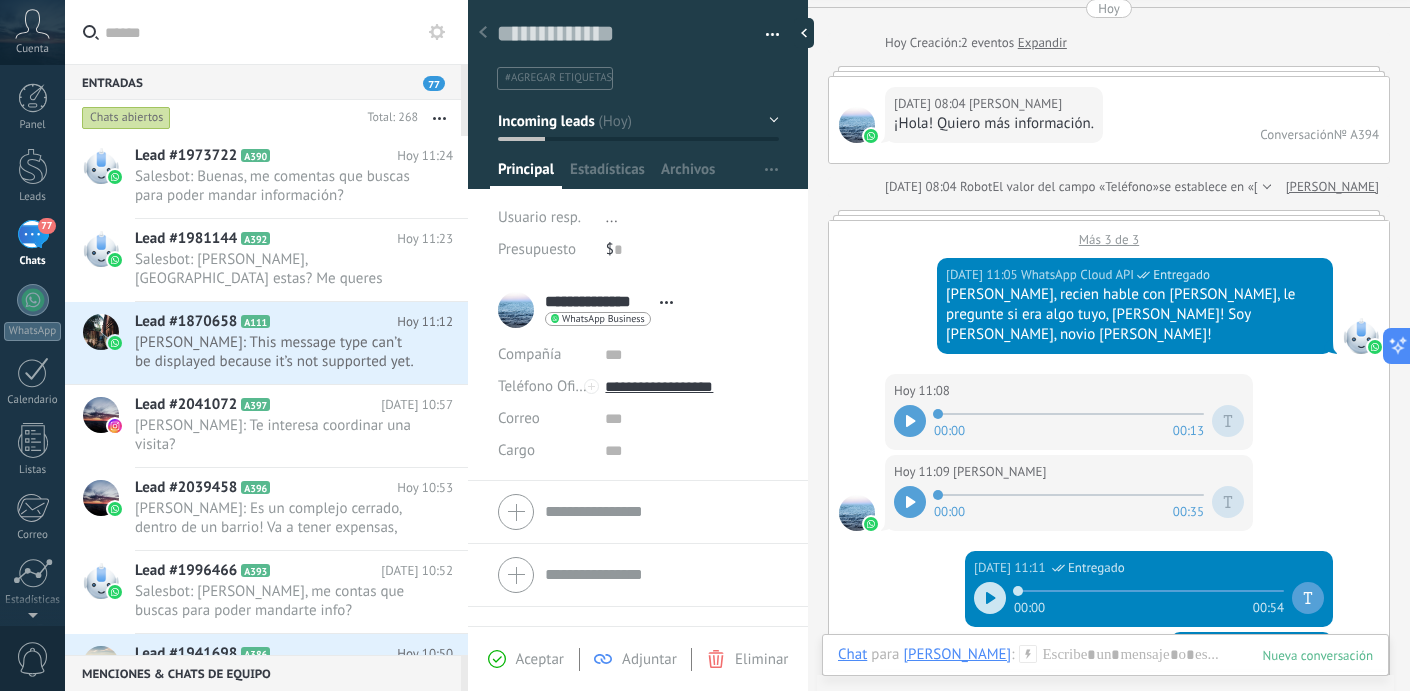 scroll, scrollTop: 0, scrollLeft: 0, axis: both 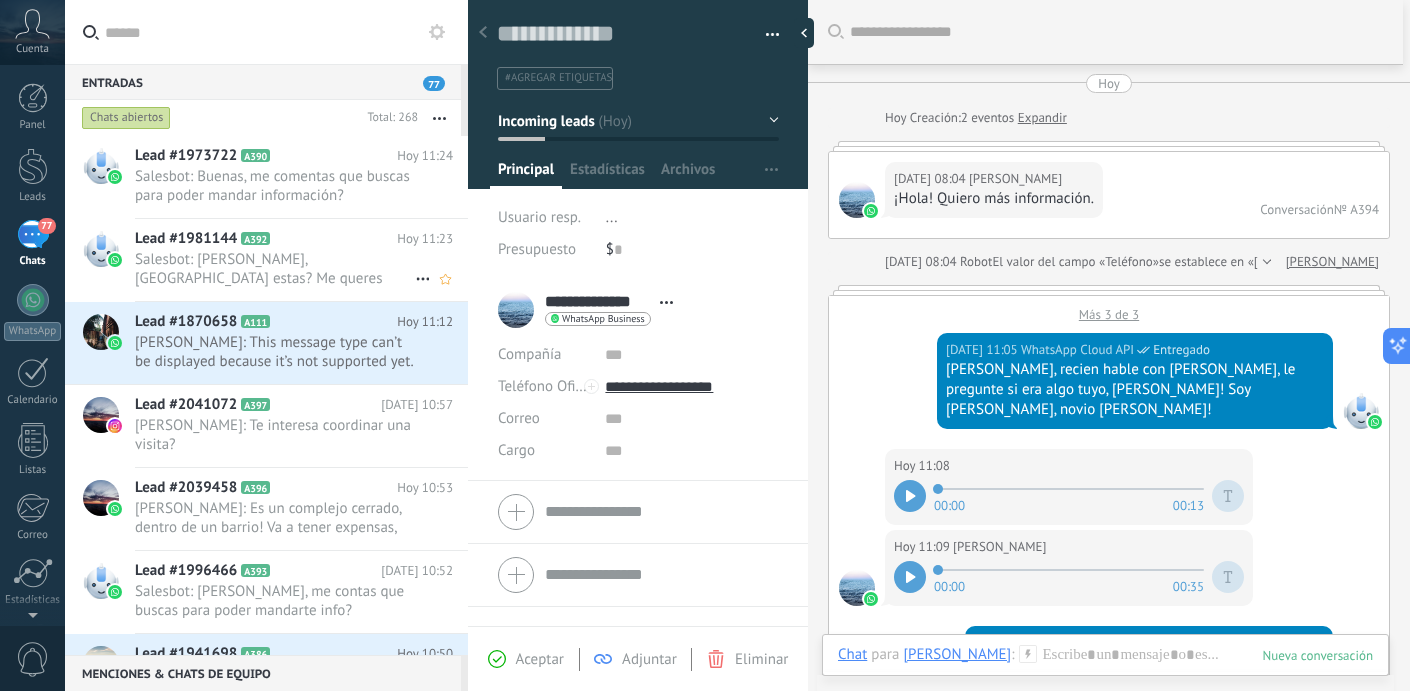 click on "Salesbot: [PERSON_NAME], [GEOGRAPHIC_DATA] estas? Me queres comentar que buscamos para poder mandar informacion?" at bounding box center (275, 269) 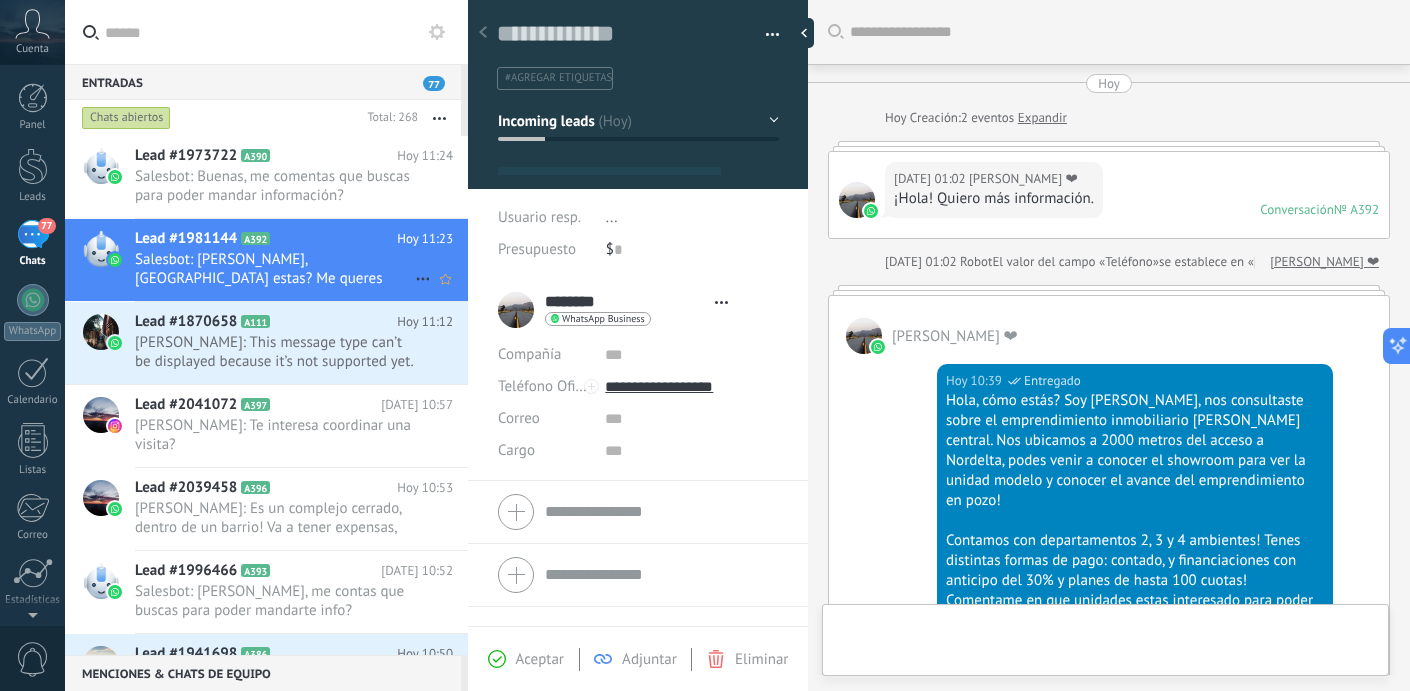 scroll, scrollTop: 525, scrollLeft: 0, axis: vertical 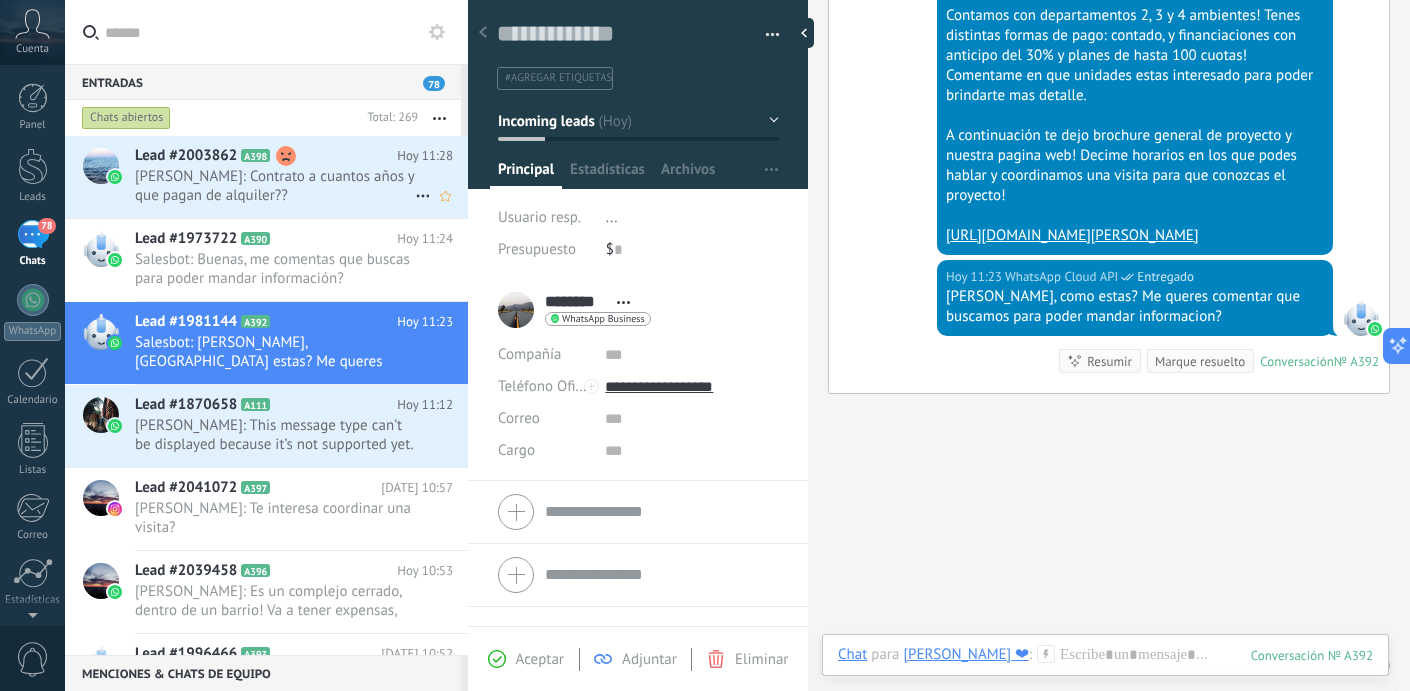 click on "[PERSON_NAME]: Contrato a cuantos años y que pagan de alquiler??" at bounding box center (275, 186) 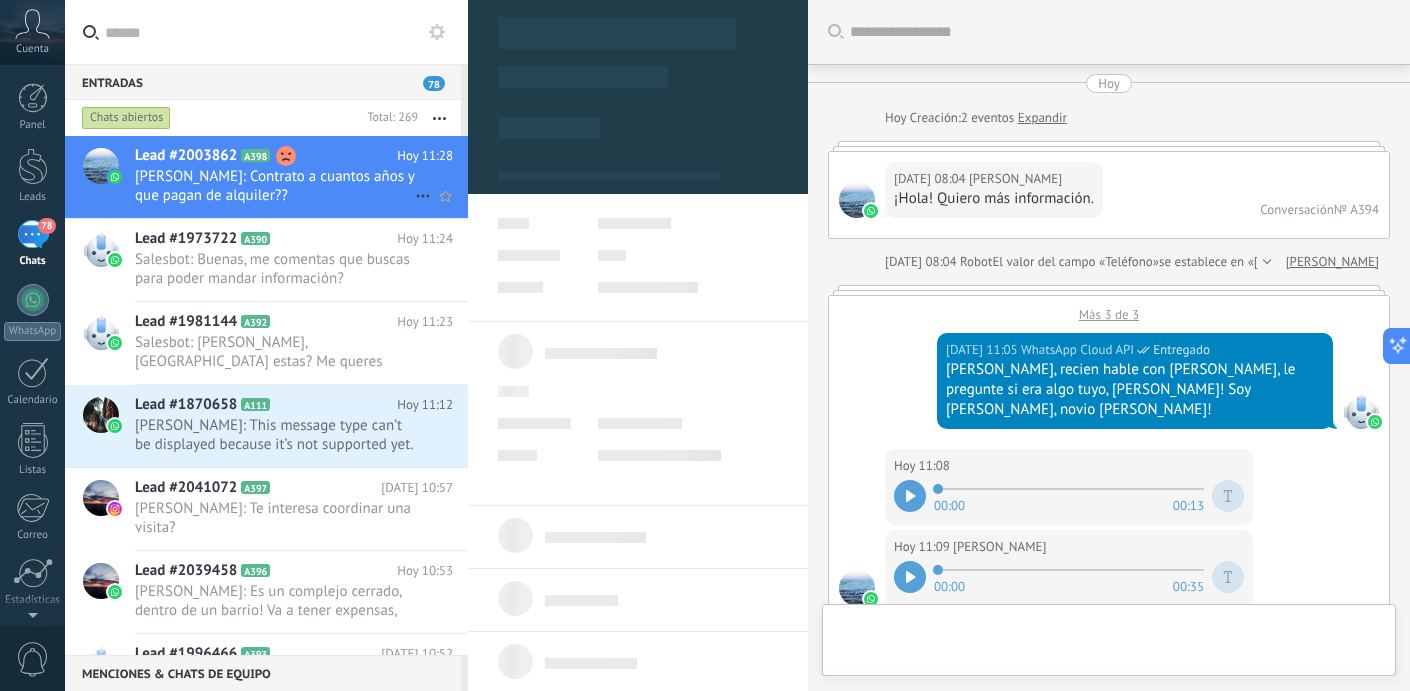 scroll, scrollTop: 1001, scrollLeft: 0, axis: vertical 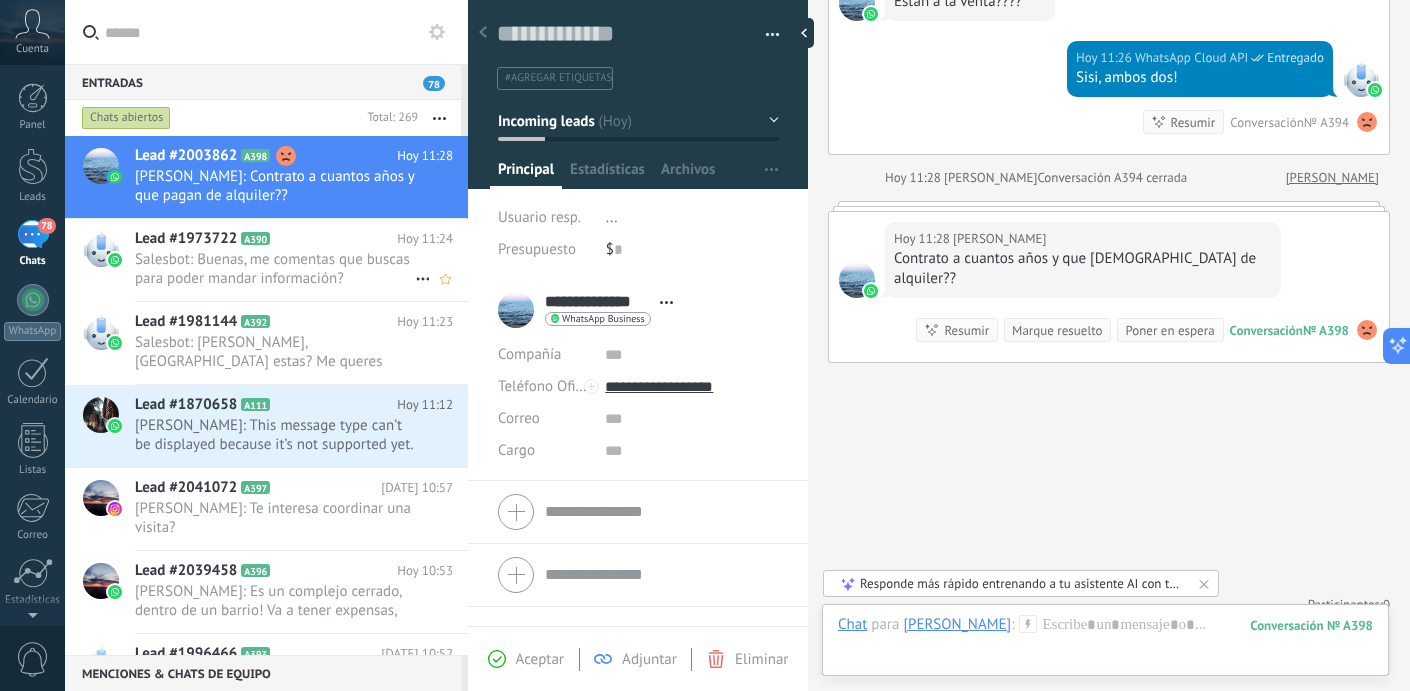click on "Salesbot: Buenas, me comentas que buscas para poder mandar información?" at bounding box center [275, 269] 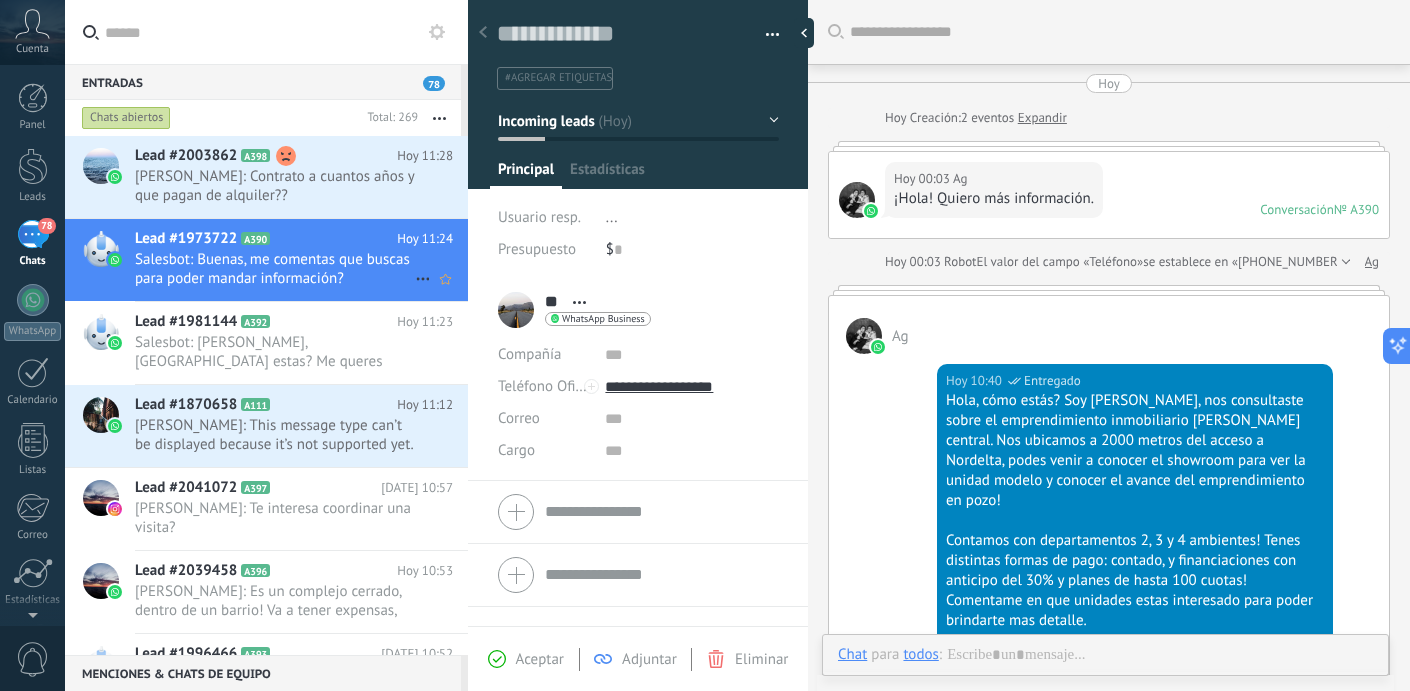scroll, scrollTop: 30, scrollLeft: 0, axis: vertical 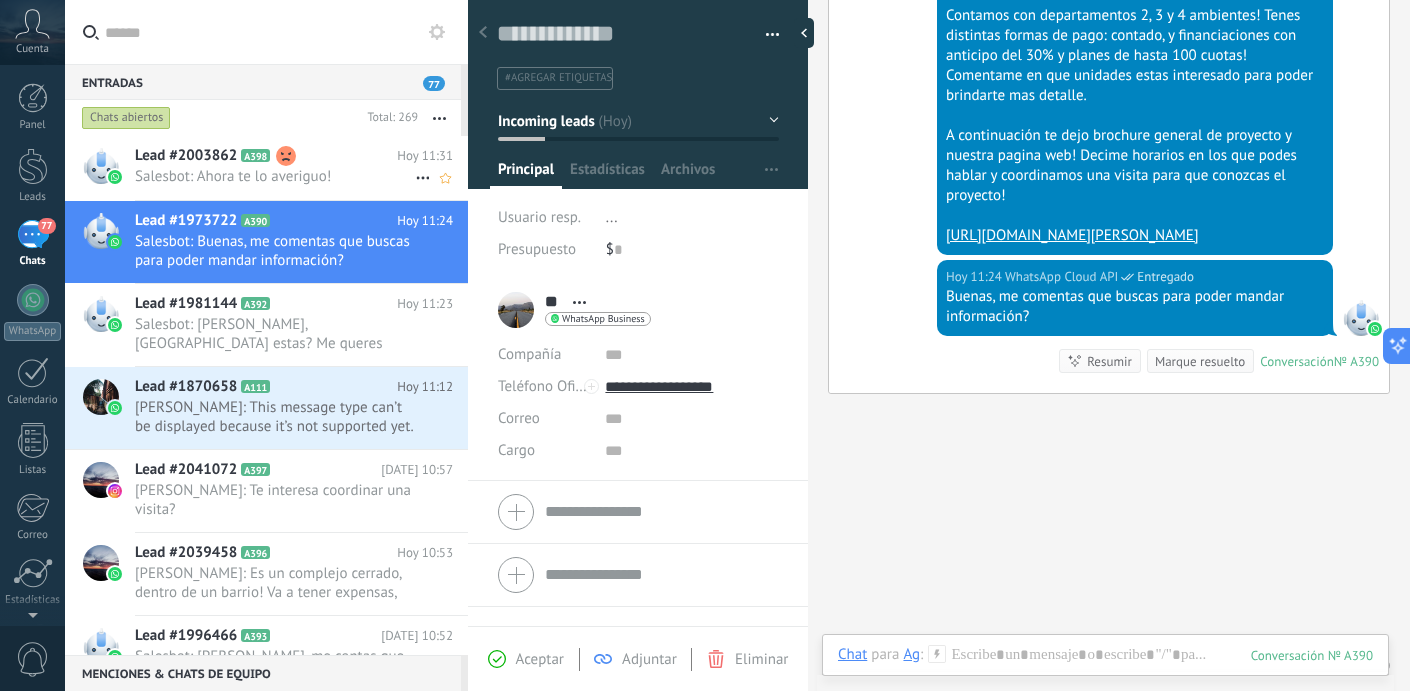 click on "Lead #2003862
A398
[DATE] 11:31
Salesbot: Ahora te lo averiguo!" at bounding box center (301, 167) 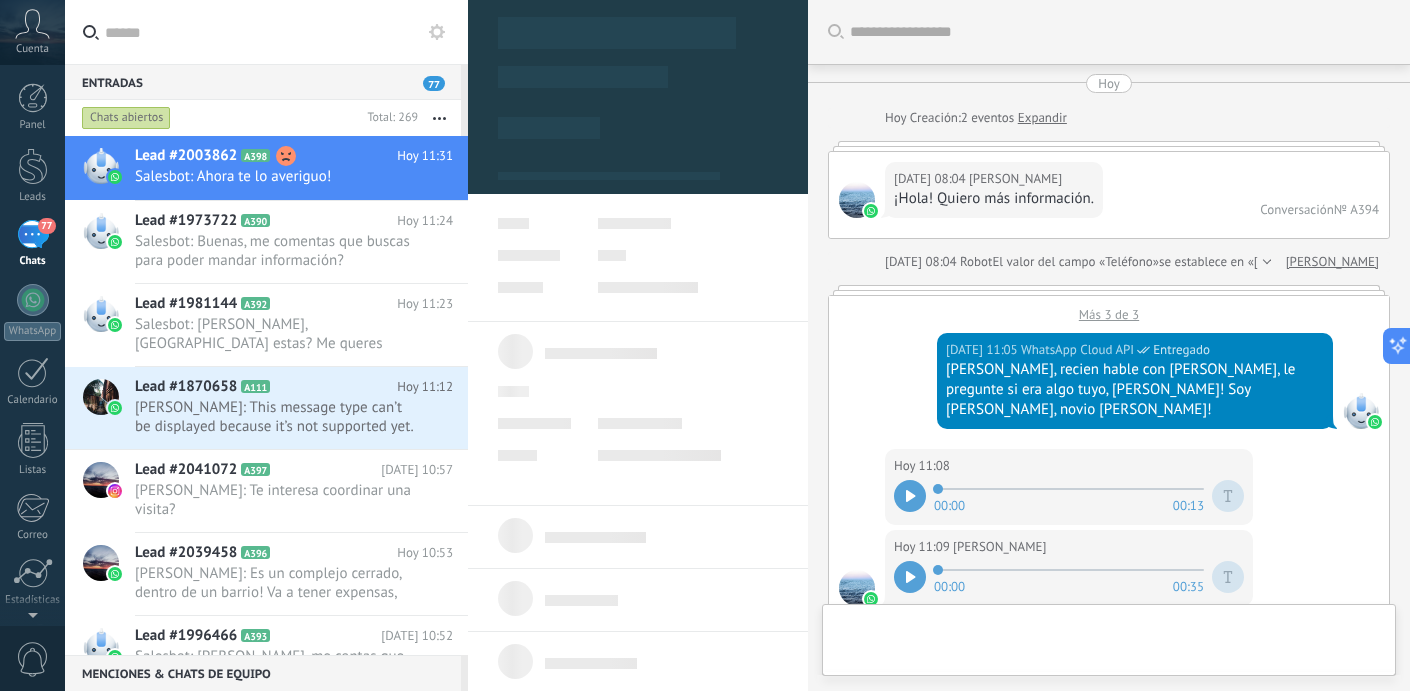 scroll, scrollTop: 30, scrollLeft: 0, axis: vertical 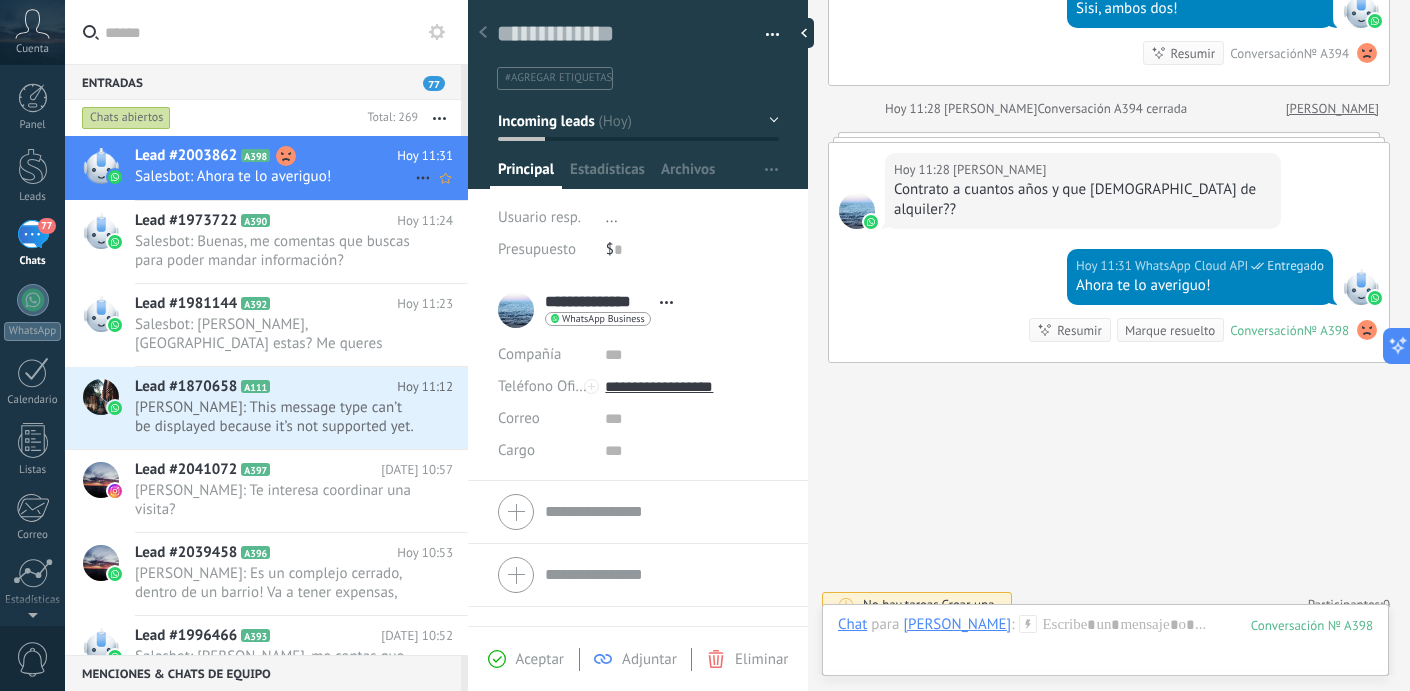 click 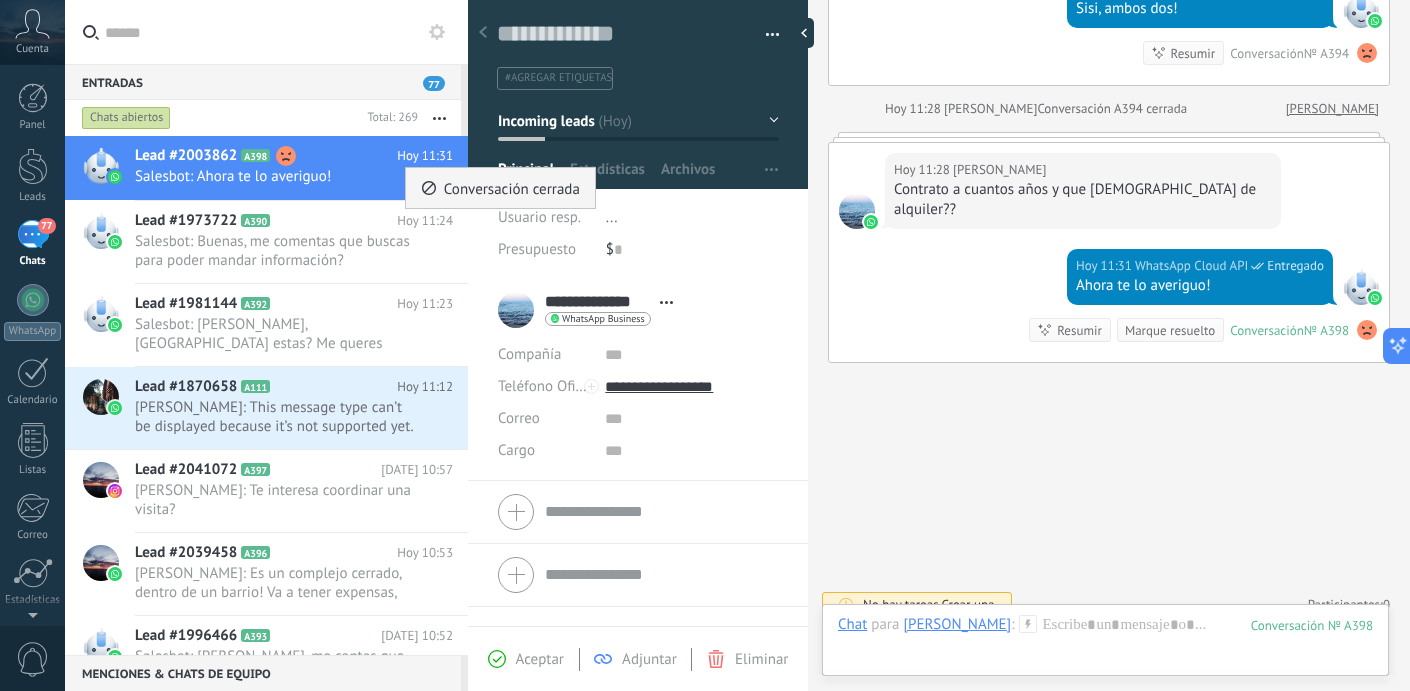 click on "Conversación cerrada" at bounding box center (512, 188) 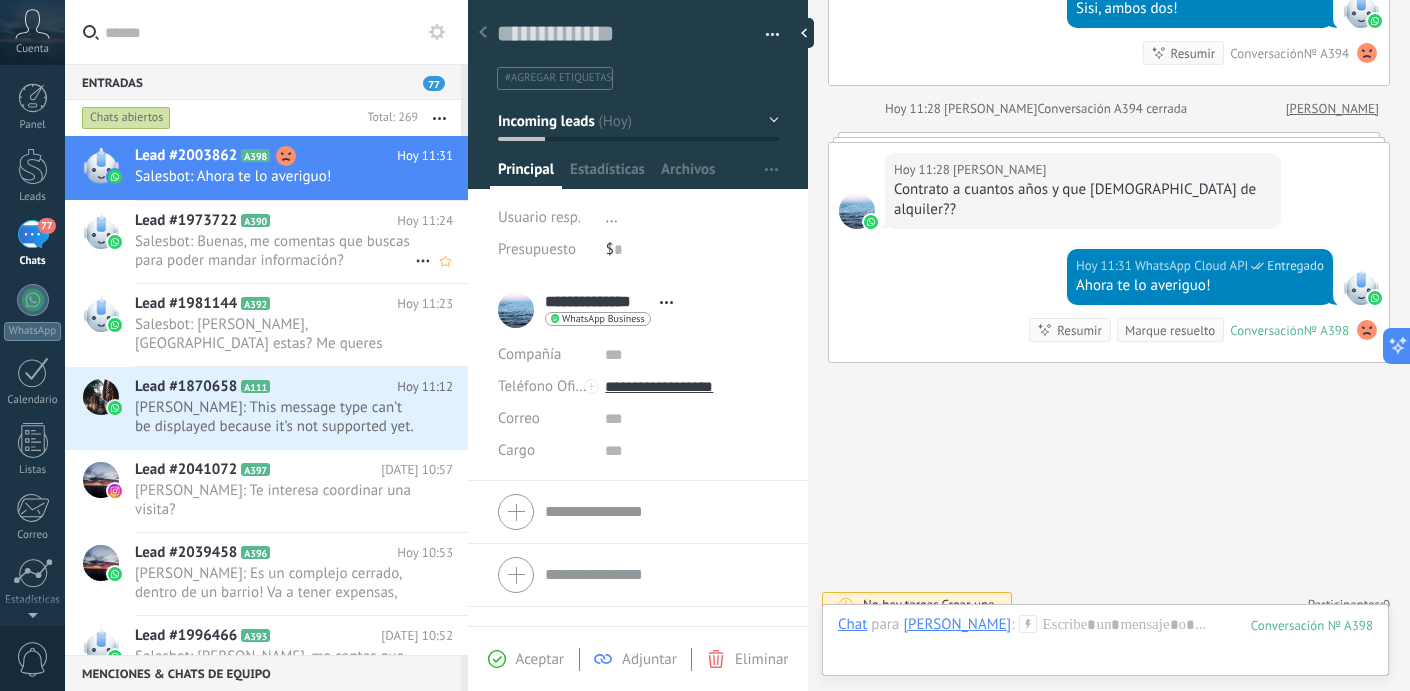 scroll, scrollTop: 1103, scrollLeft: 0, axis: vertical 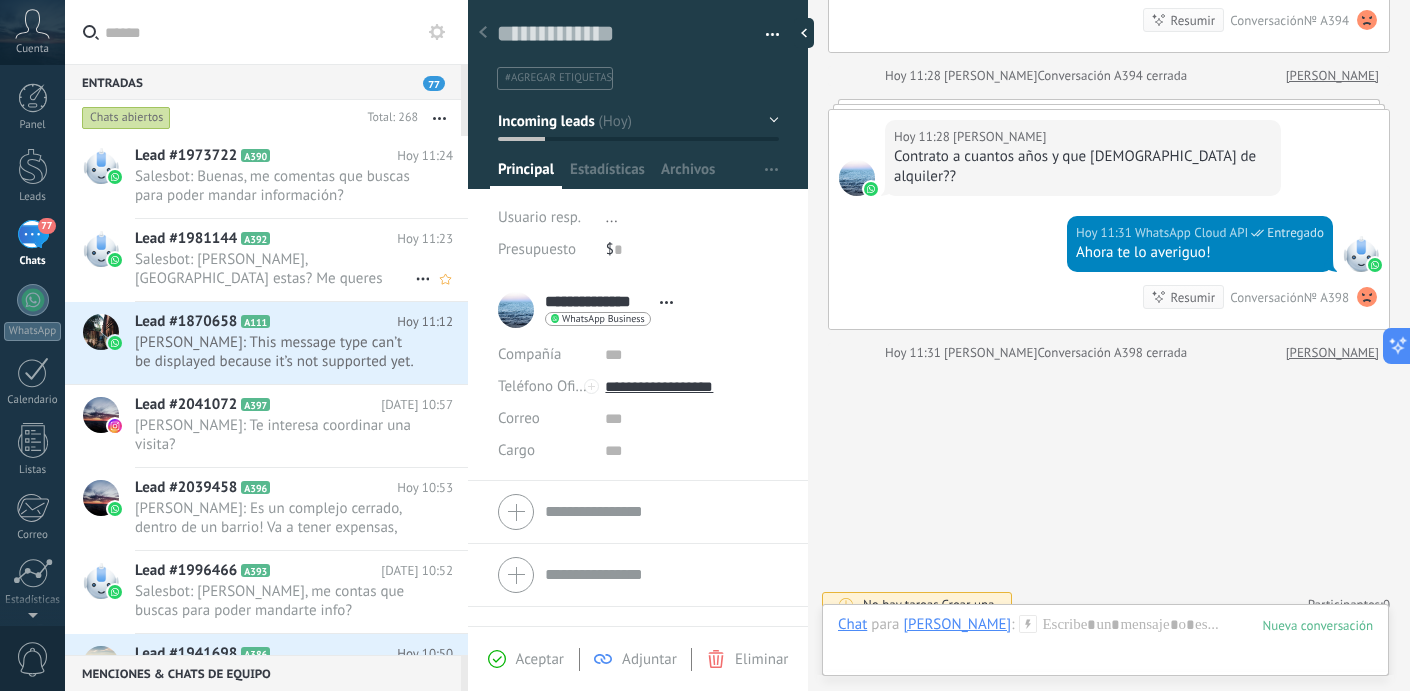 click on "Salesbot: [PERSON_NAME], [GEOGRAPHIC_DATA] estas? Me queres comentar que buscamos para poder mandar informacion?" at bounding box center (275, 269) 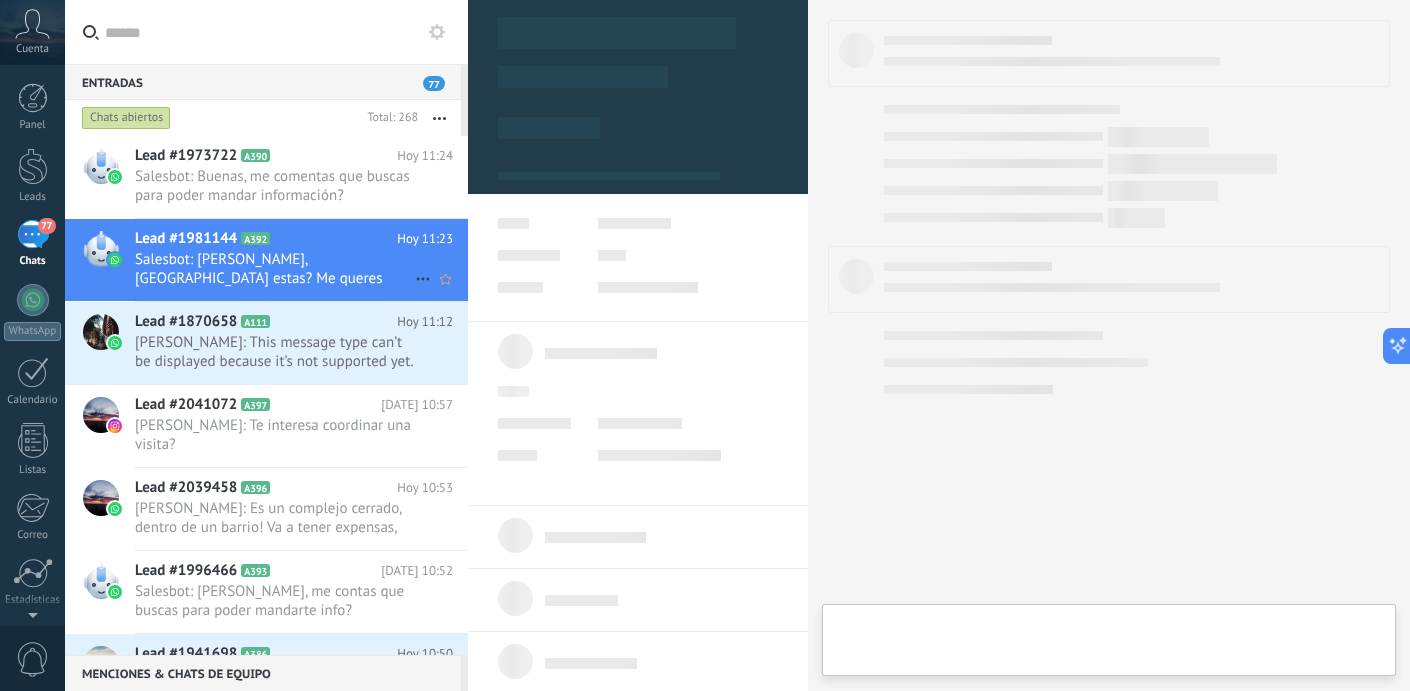 type on "**********" 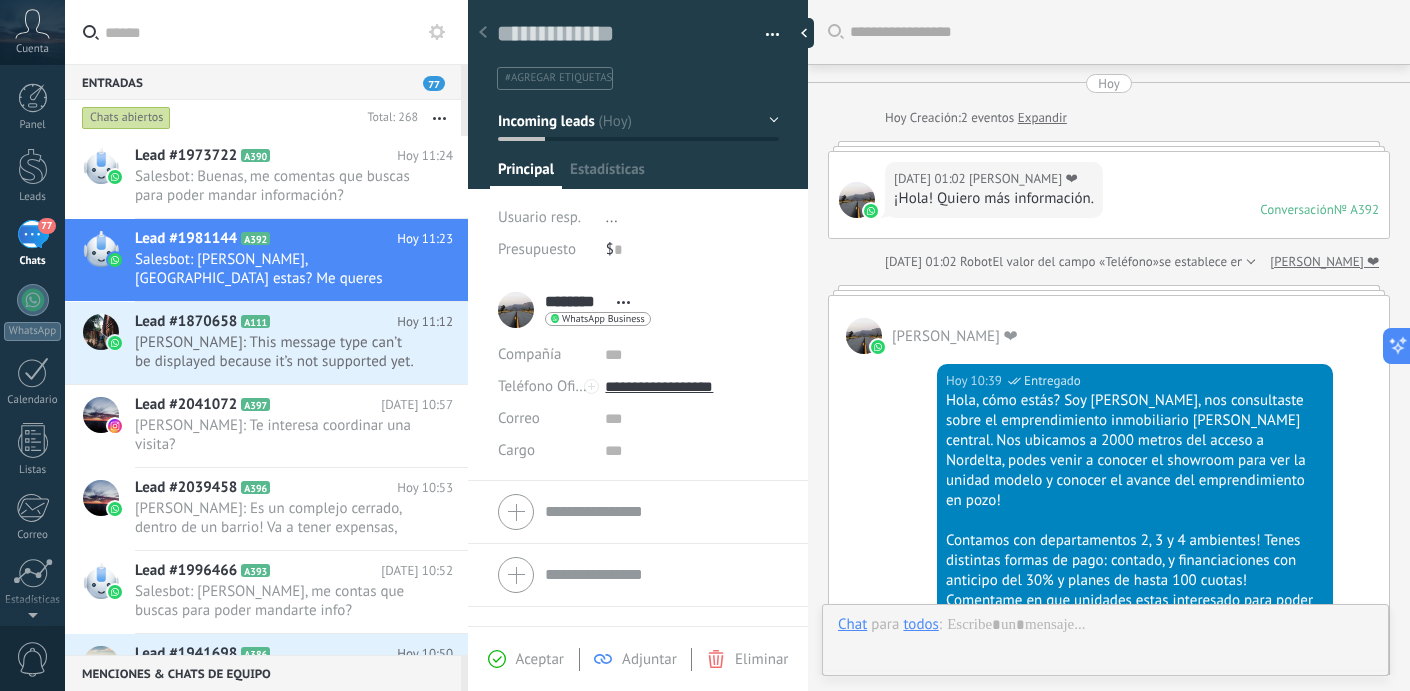 scroll, scrollTop: 30, scrollLeft: 0, axis: vertical 